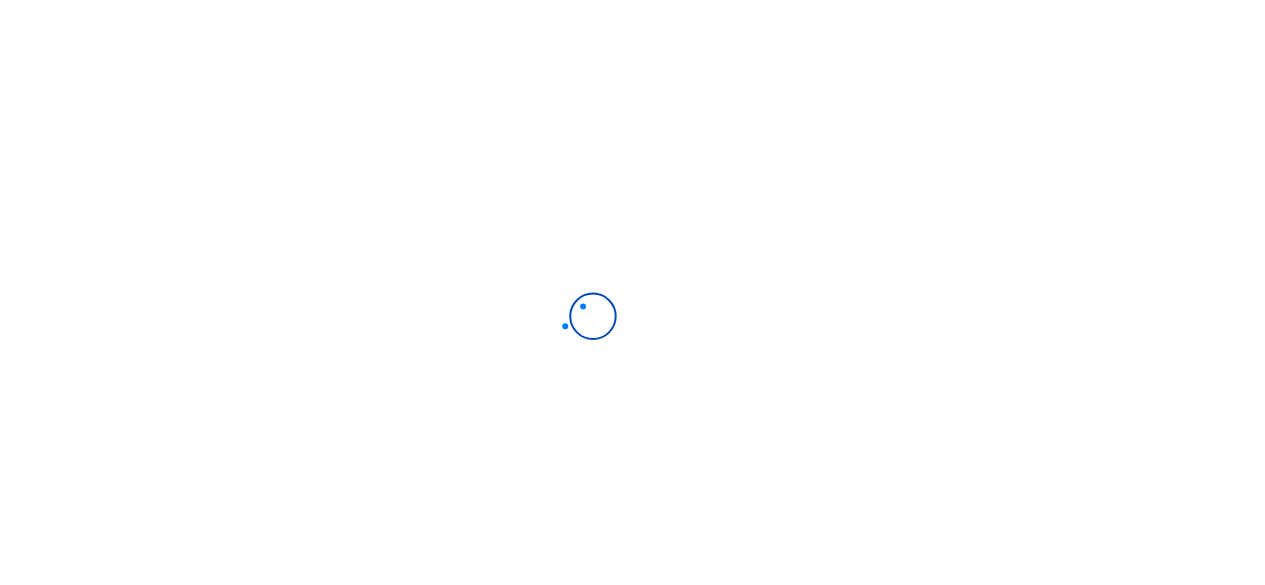 scroll, scrollTop: 0, scrollLeft: 0, axis: both 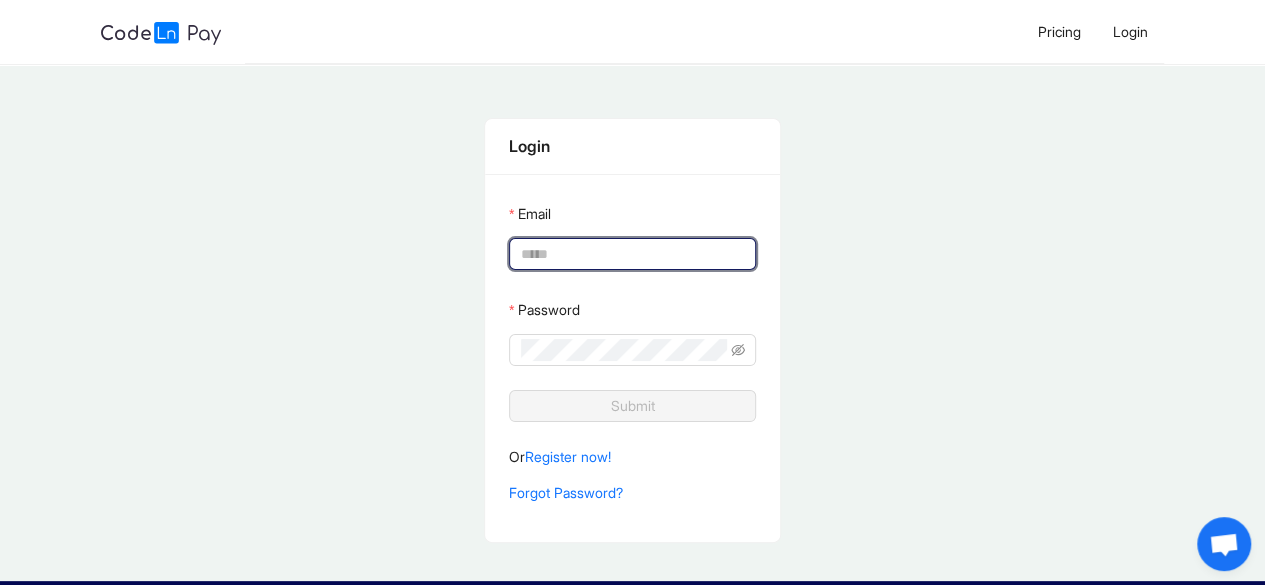 click on "Email" at bounding box center (630, 254) 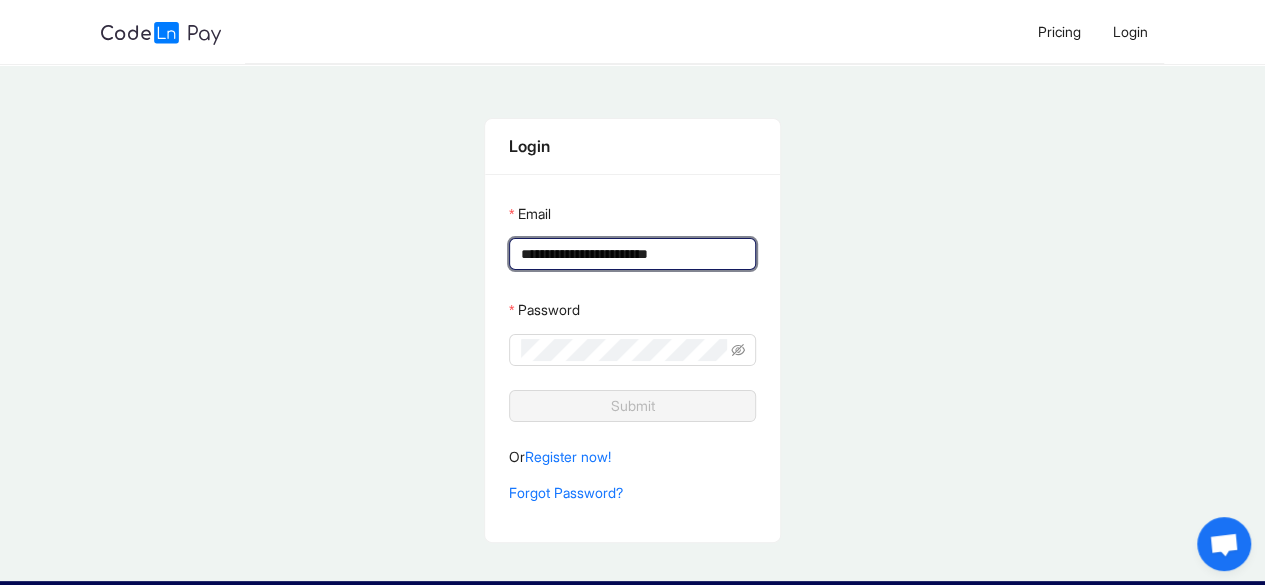 type on "**********" 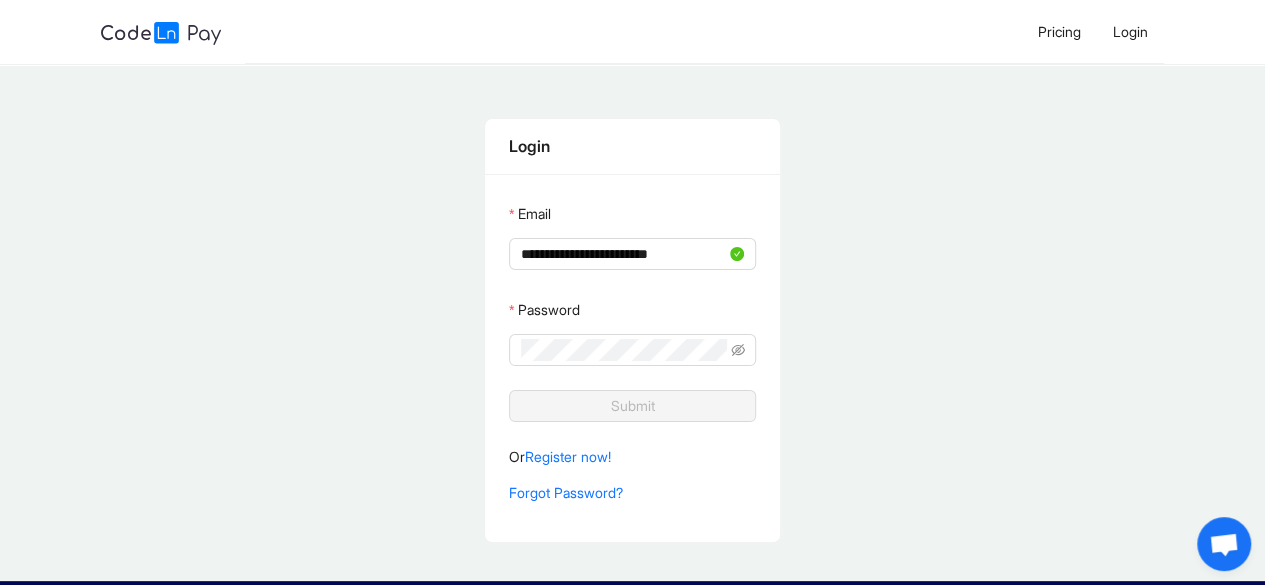 click on "Password" 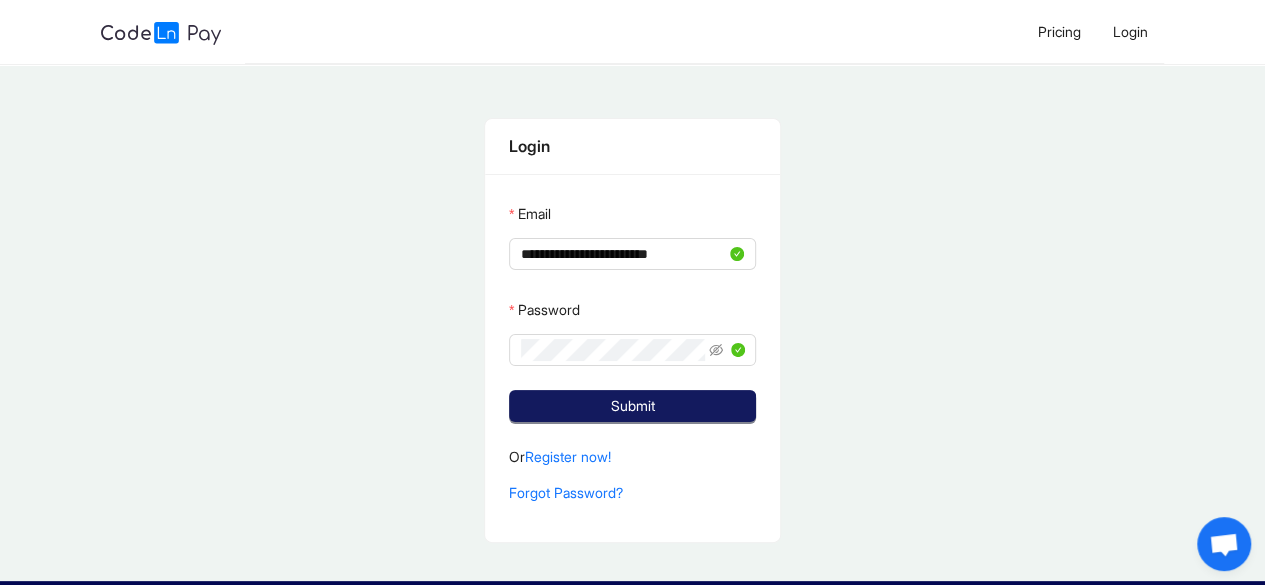 click on "Submit" 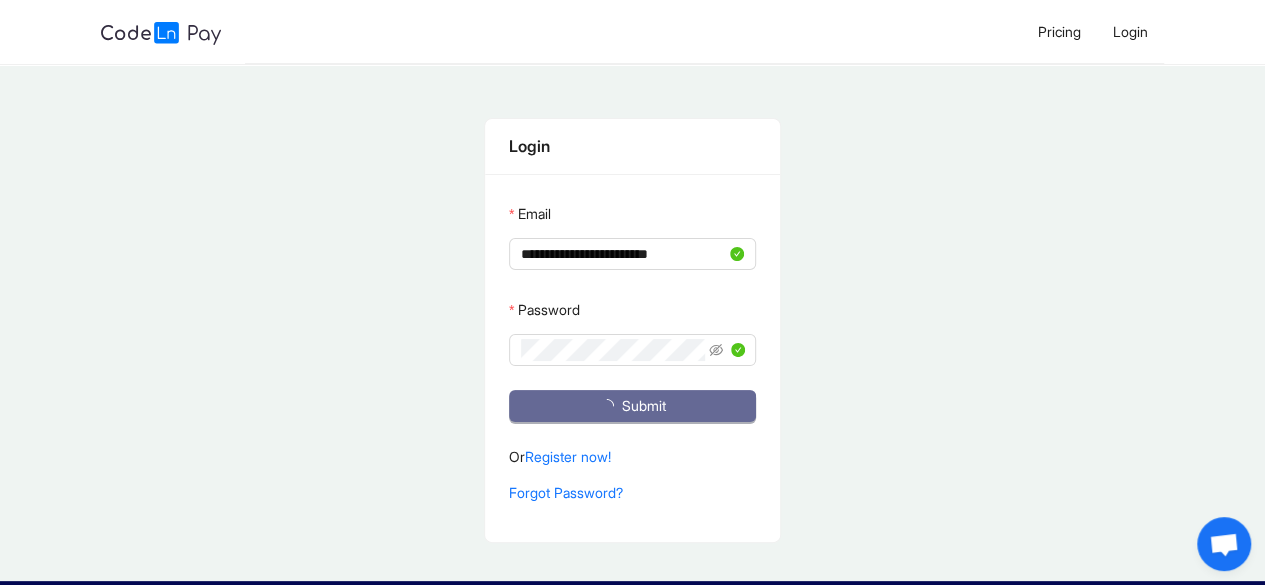 click on "Submit" 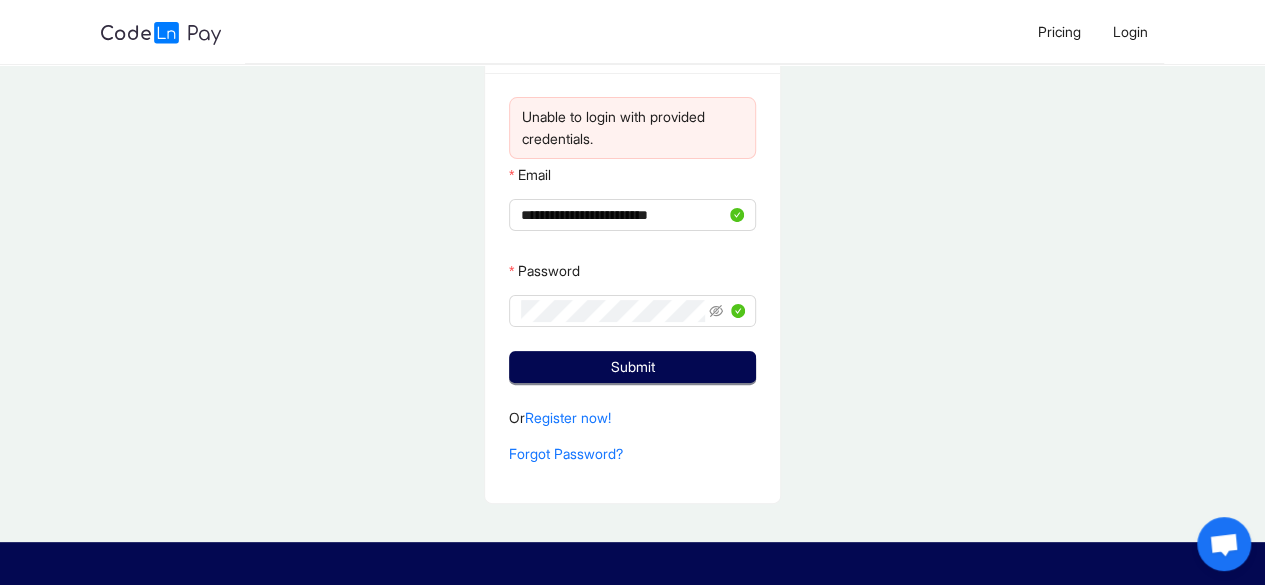 scroll, scrollTop: 102, scrollLeft: 0, axis: vertical 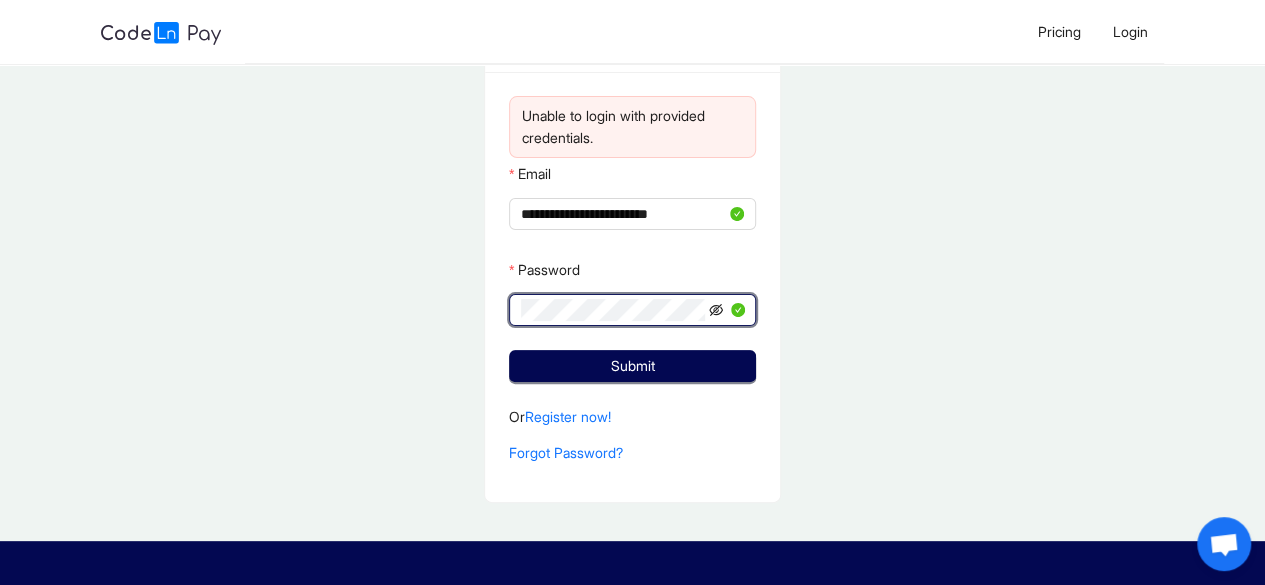 click 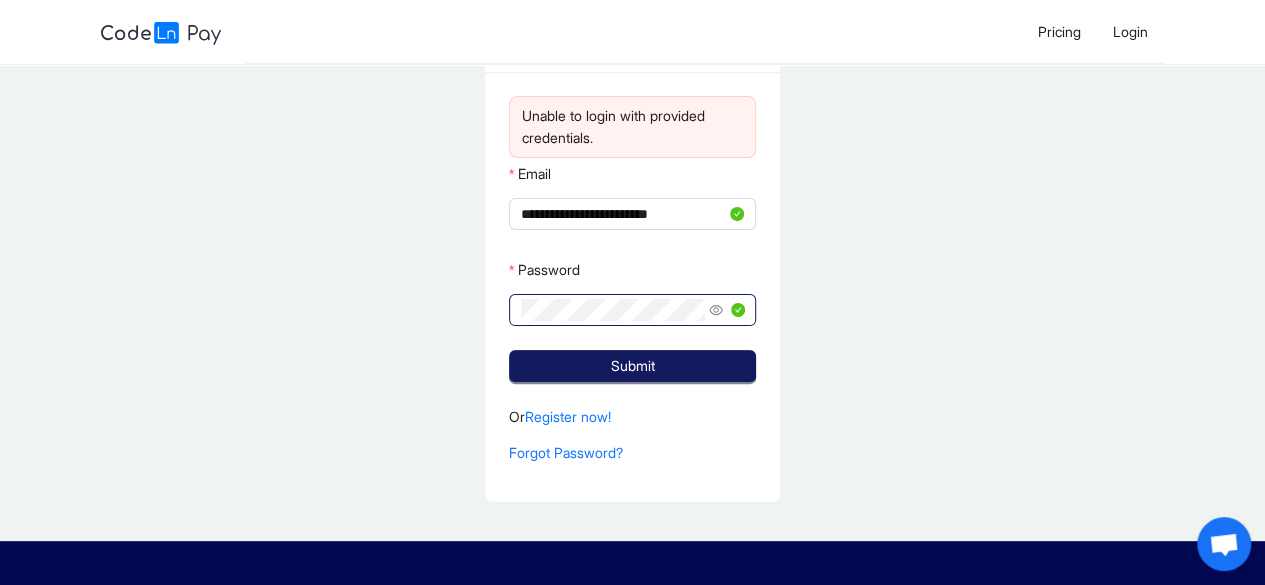 click on "Submit" 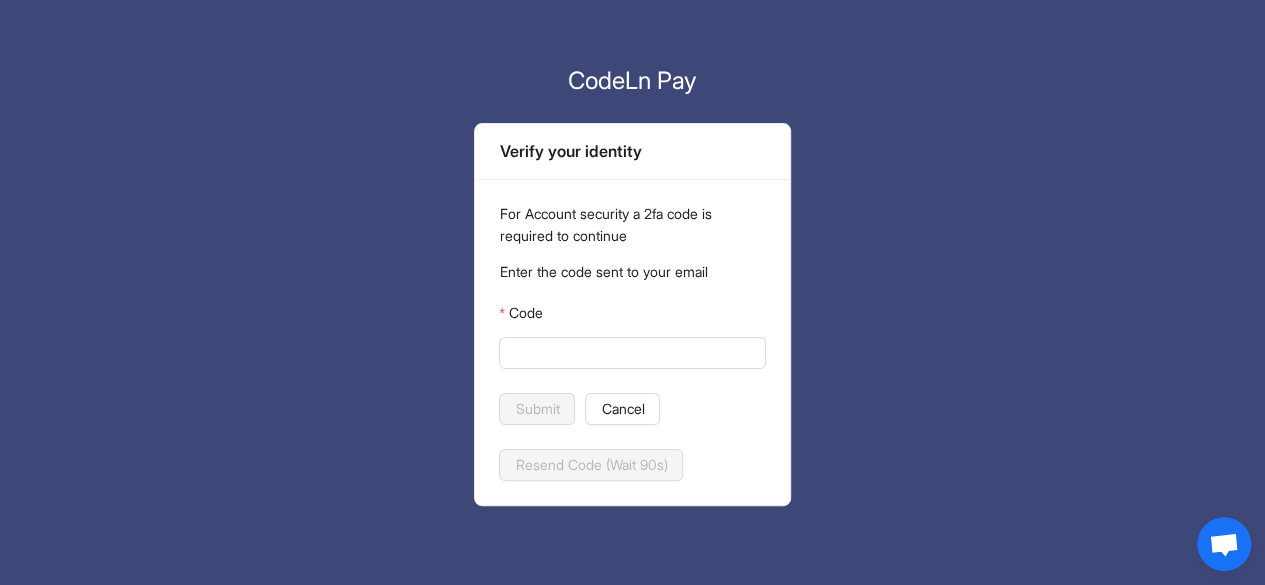 scroll, scrollTop: 0, scrollLeft: 0, axis: both 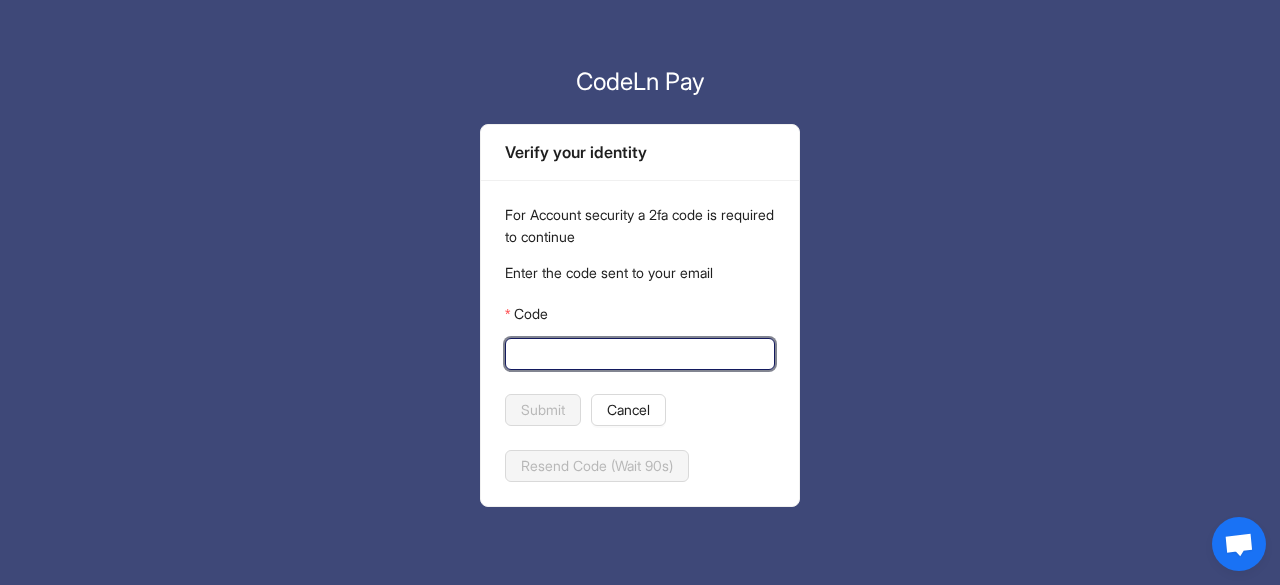 click on "Code" at bounding box center [638, 354] 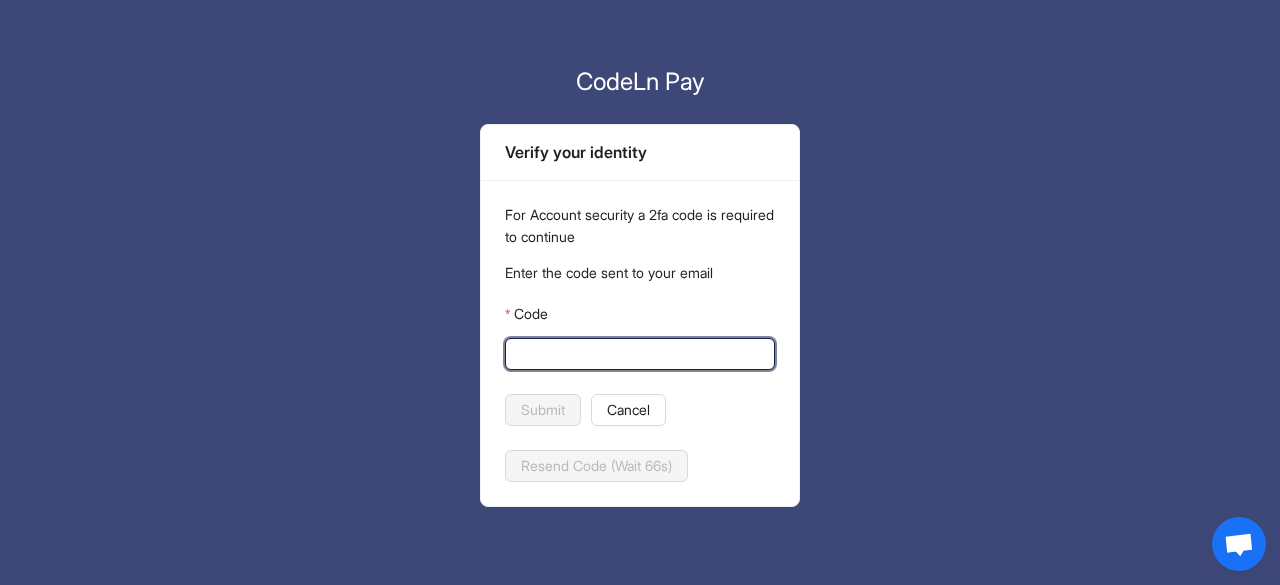 paste on "******" 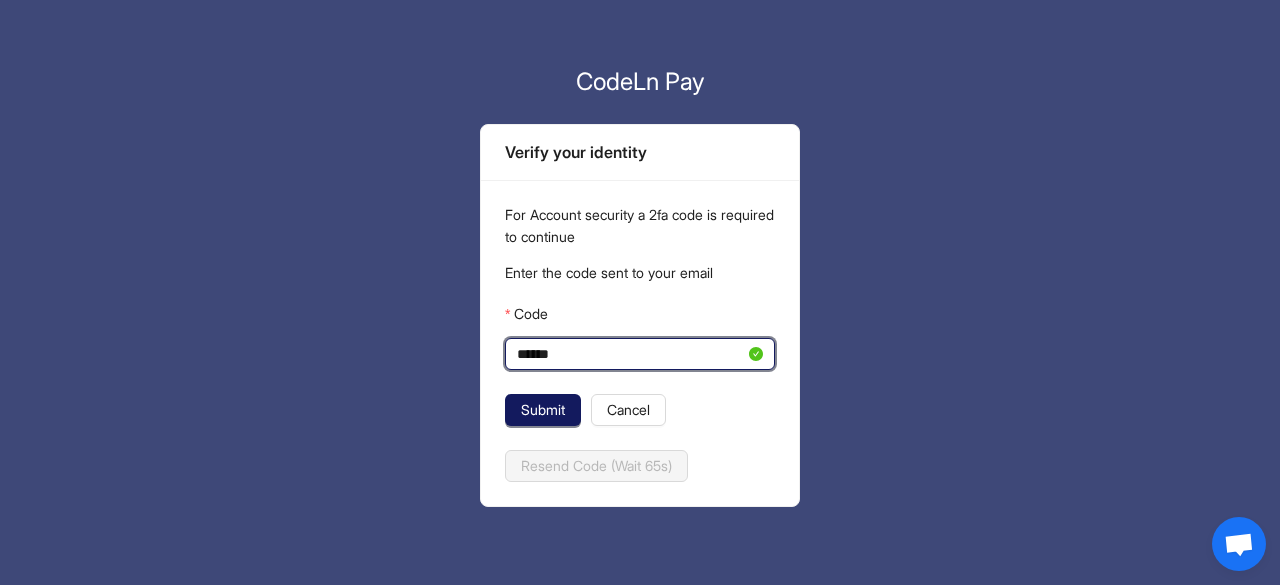 type on "******" 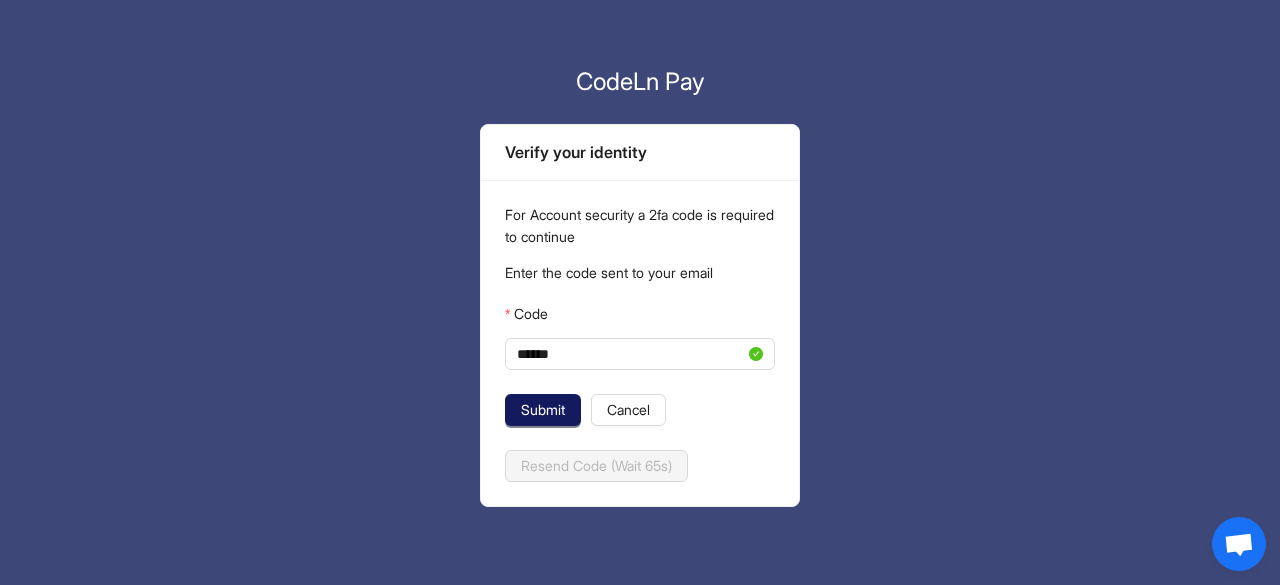 click on "Submit" 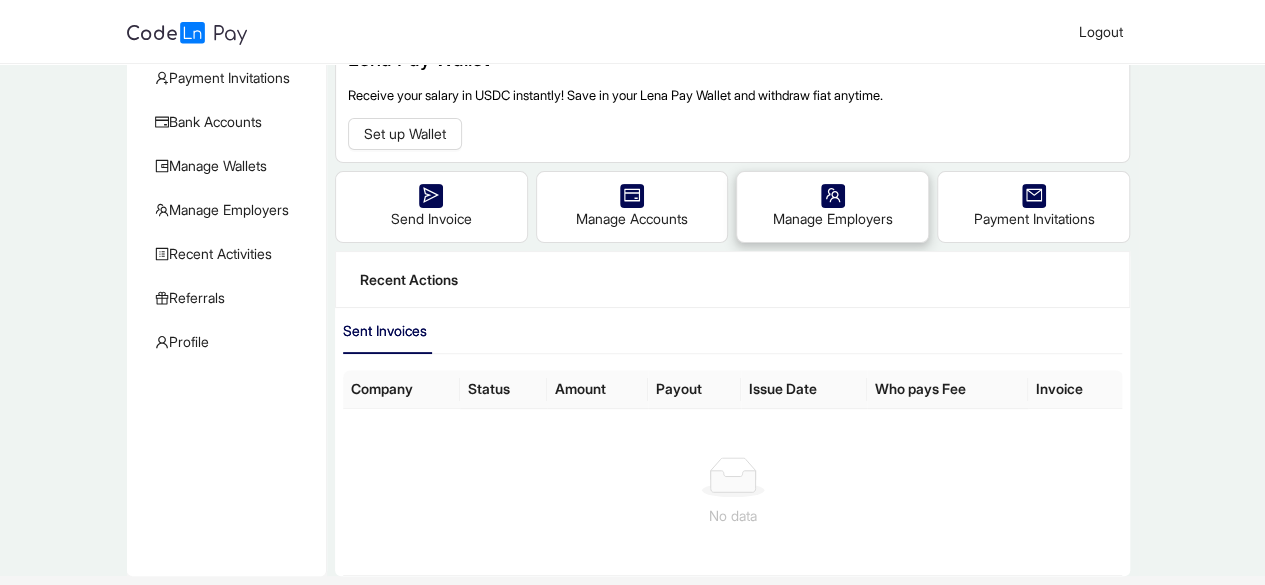scroll, scrollTop: 134, scrollLeft: 0, axis: vertical 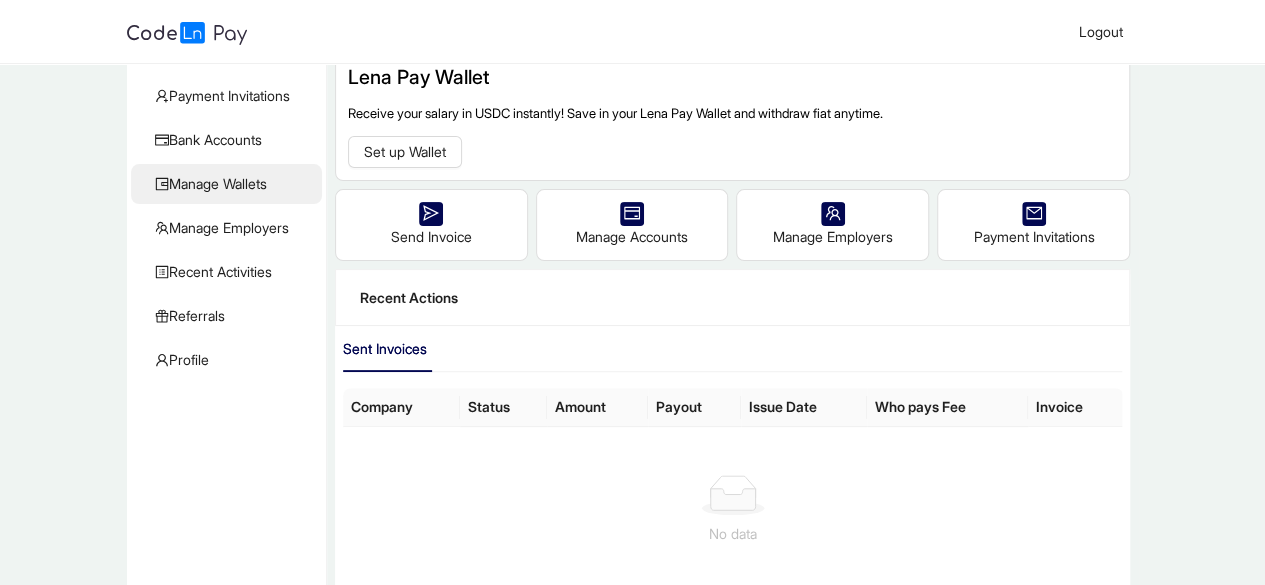 click on "Manage Wallets" 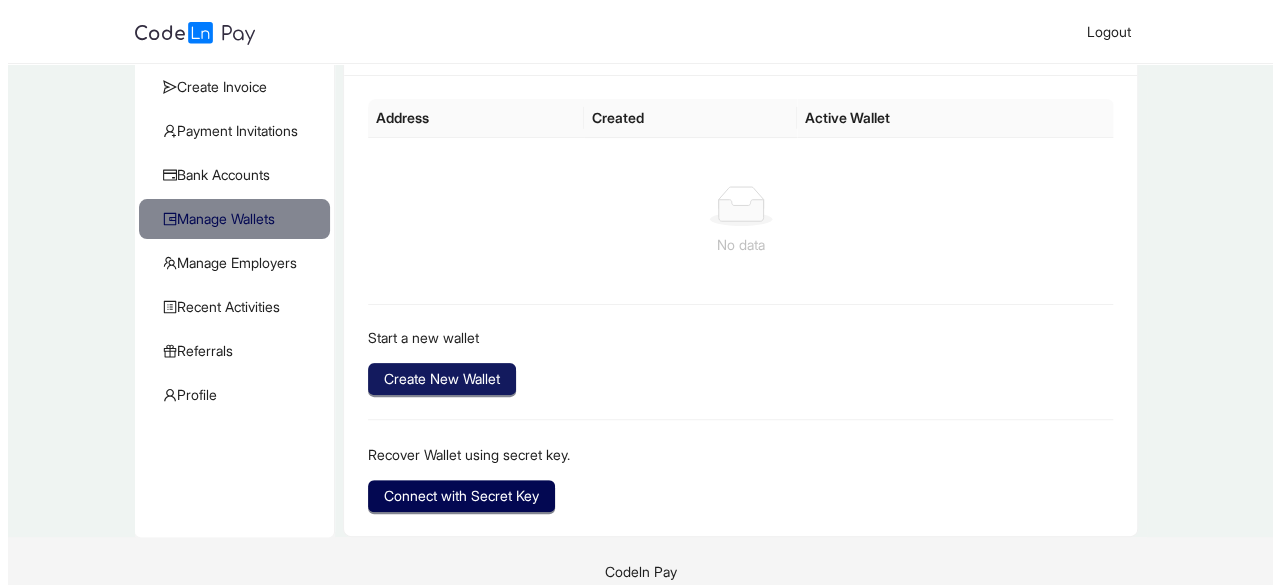 scroll, scrollTop: 100, scrollLeft: 0, axis: vertical 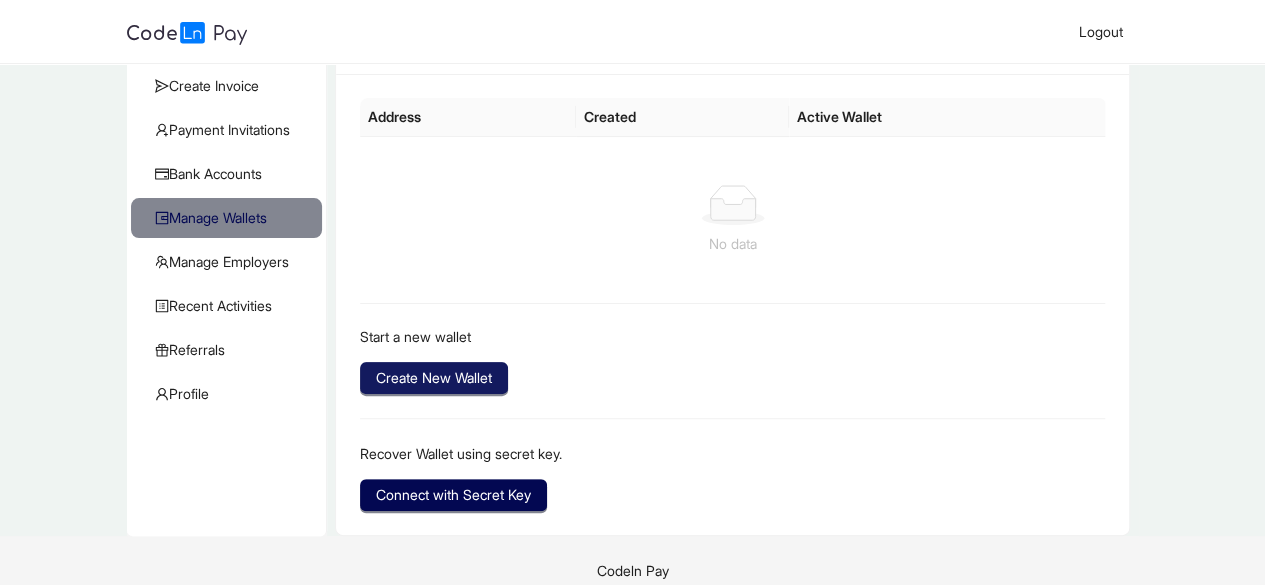 click on "Create New Wallet" at bounding box center (434, 378) 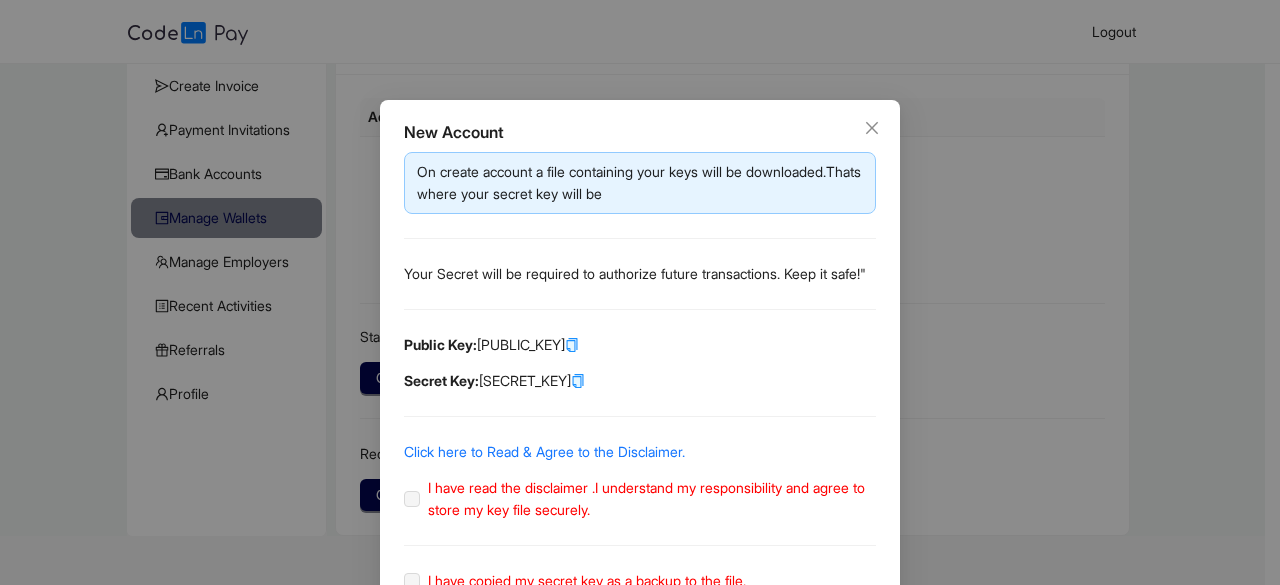 click 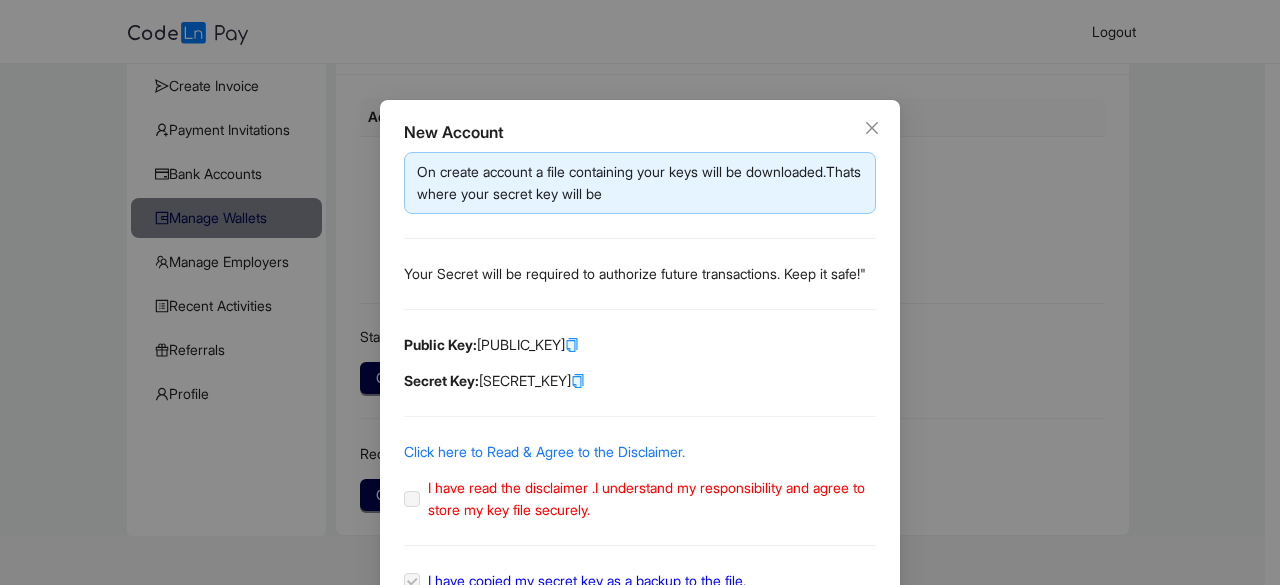 click on "On create account  a file containing your keys will be downloaded.Thats where your secret key will be  Your Secret will be required to authorize future transactions. Keep it safe!"  Public Key:  GBFGSTHEOD...YAU5MBFR6C  Secret Key:  SDLRYRXHSF...K3TZ64HOKN   Click here to Read & Agree to the Disclaimer.   I have read the disclaimer .I understand my responsibility and agree to store my key file securely.   I have copied my secret key as a backup to the file." at bounding box center [640, 372] 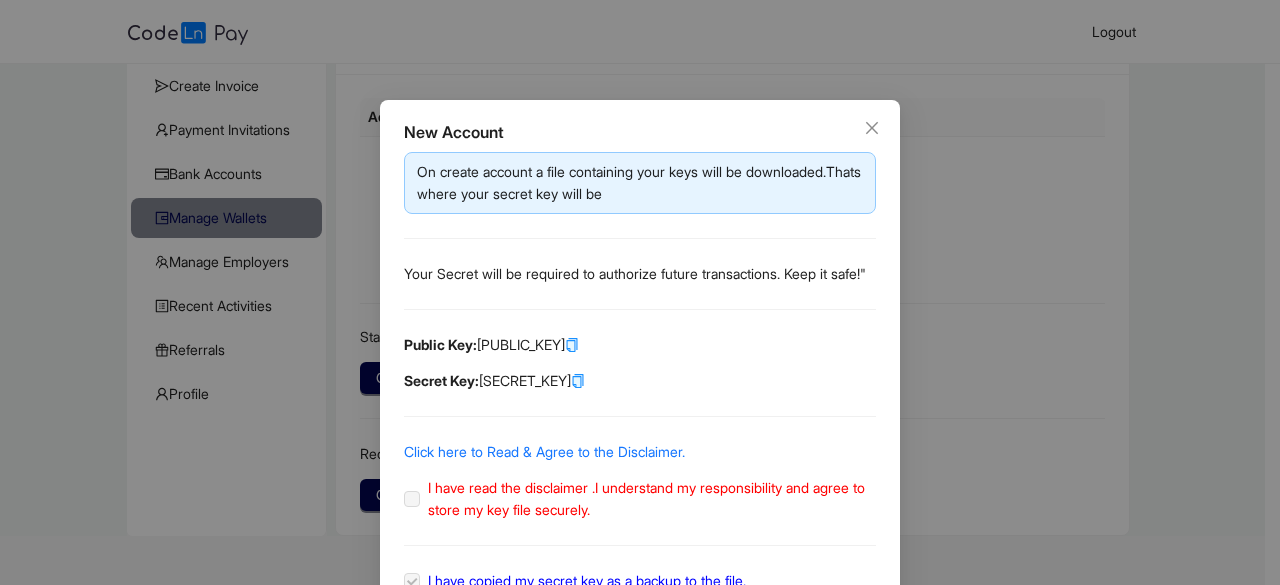 click 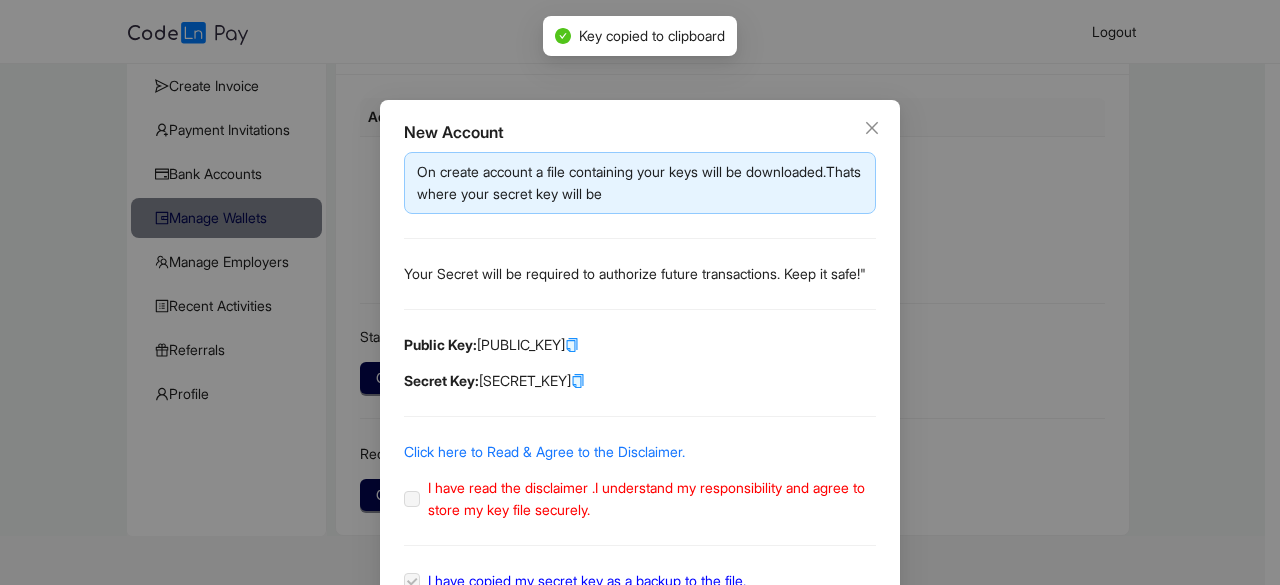 click on "I have read the disclaimer .I understand my responsibility and agree to store my key file securely." at bounding box center (648, 499) 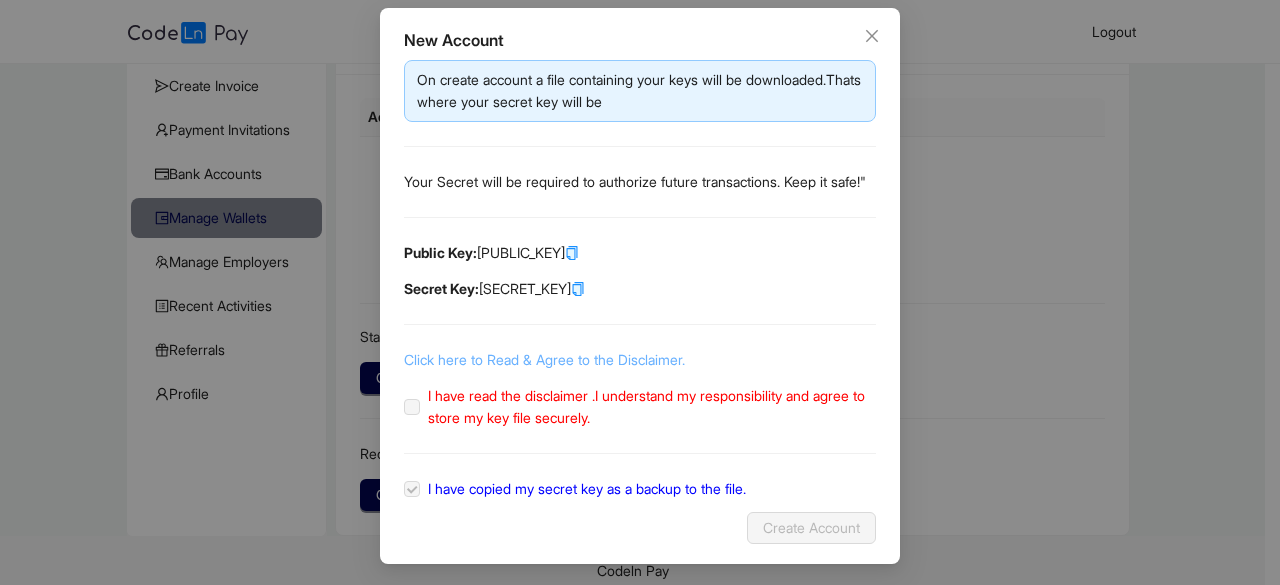 scroll, scrollTop: 114, scrollLeft: 0, axis: vertical 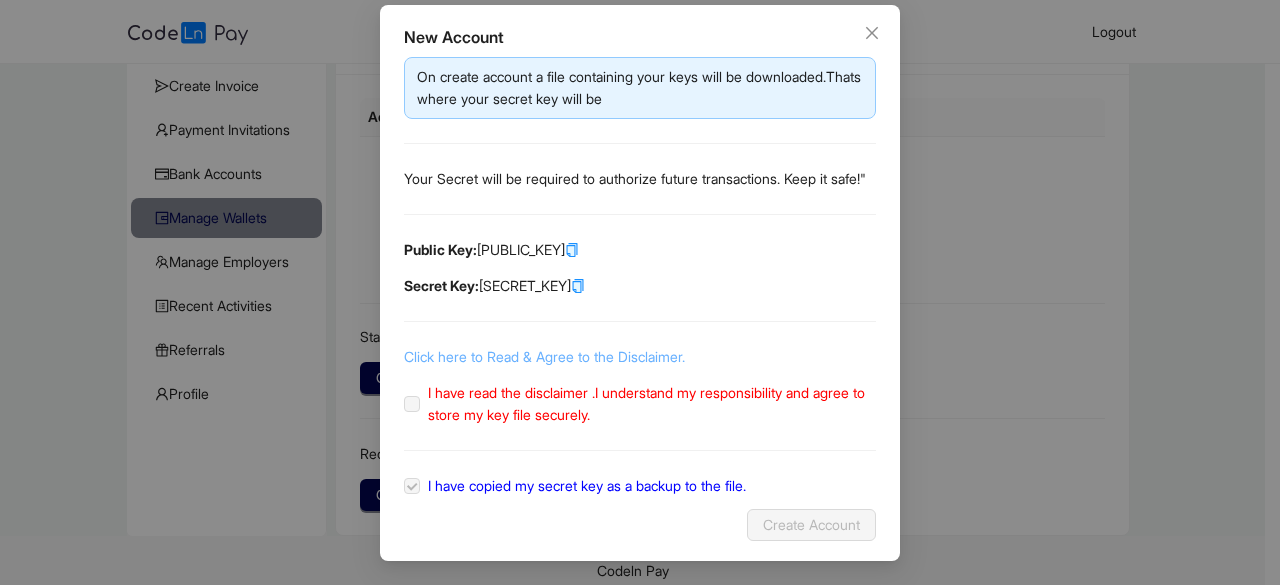 click on "Click here to Read & Agree to the Disclaimer." at bounding box center (544, 356) 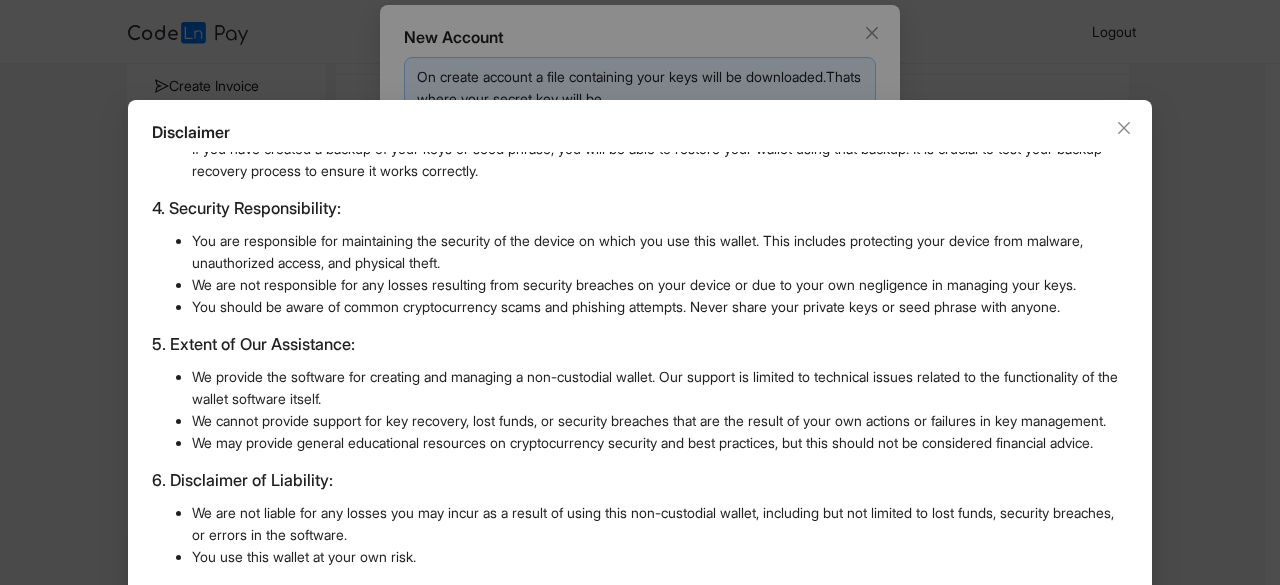 scroll, scrollTop: 574, scrollLeft: 0, axis: vertical 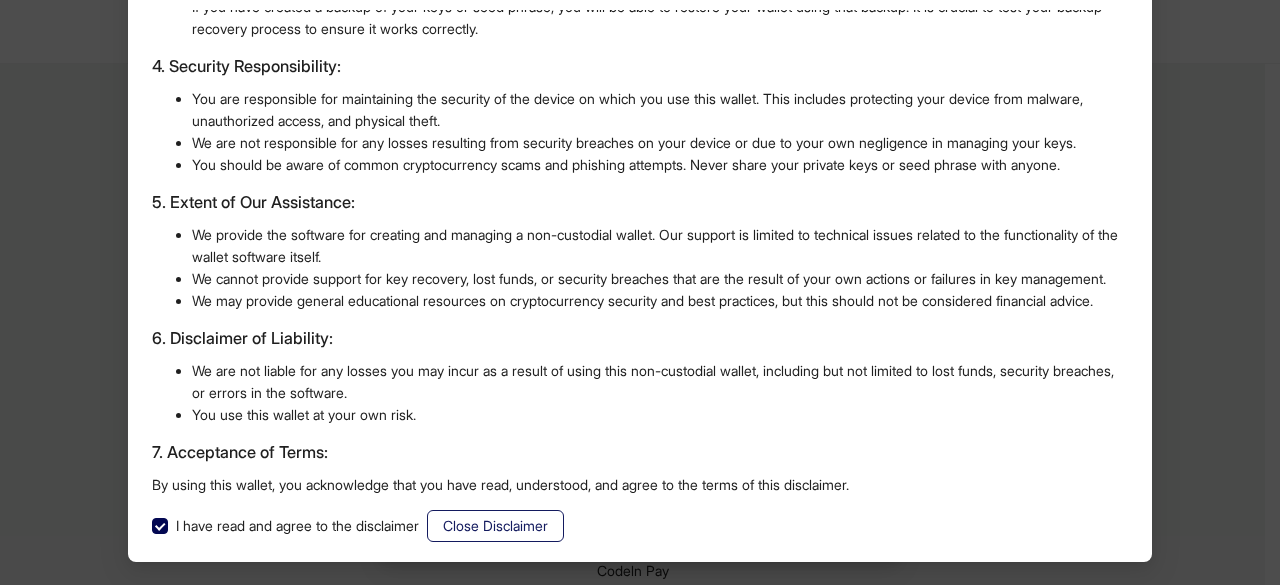 click on "Close Disclaimer" 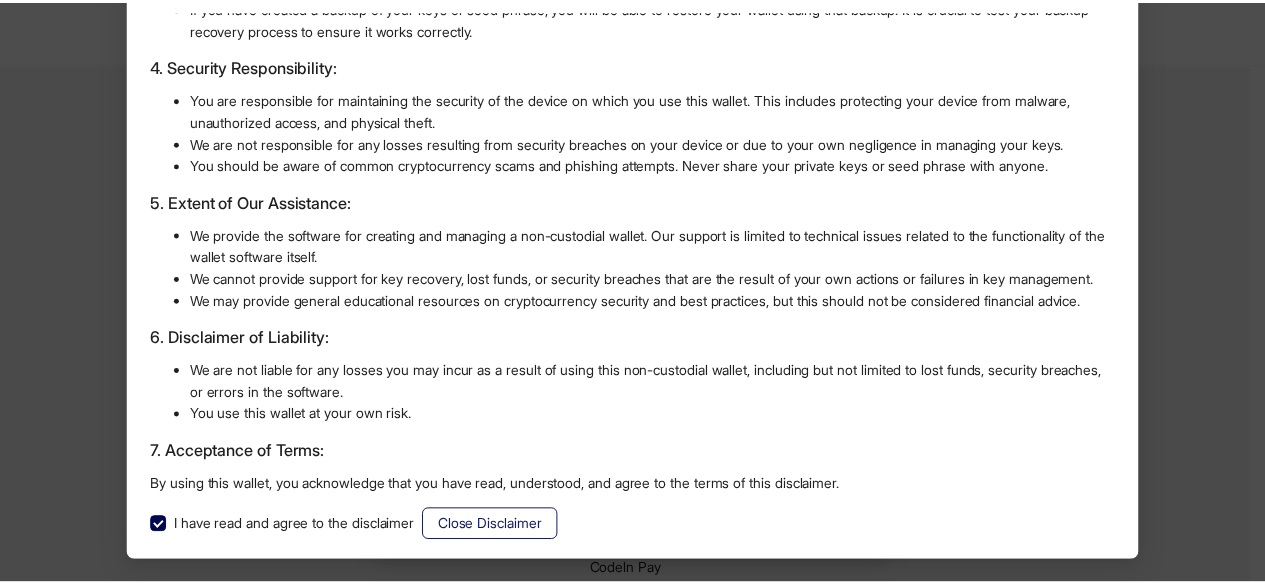 scroll, scrollTop: 42, scrollLeft: 0, axis: vertical 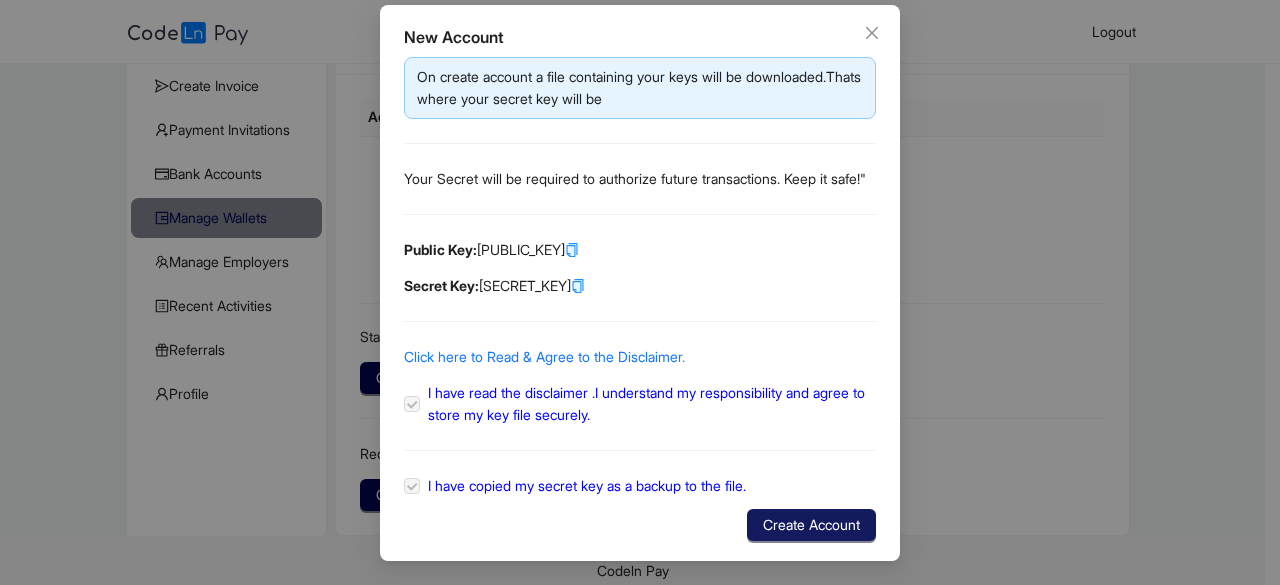 click on "Create Account" 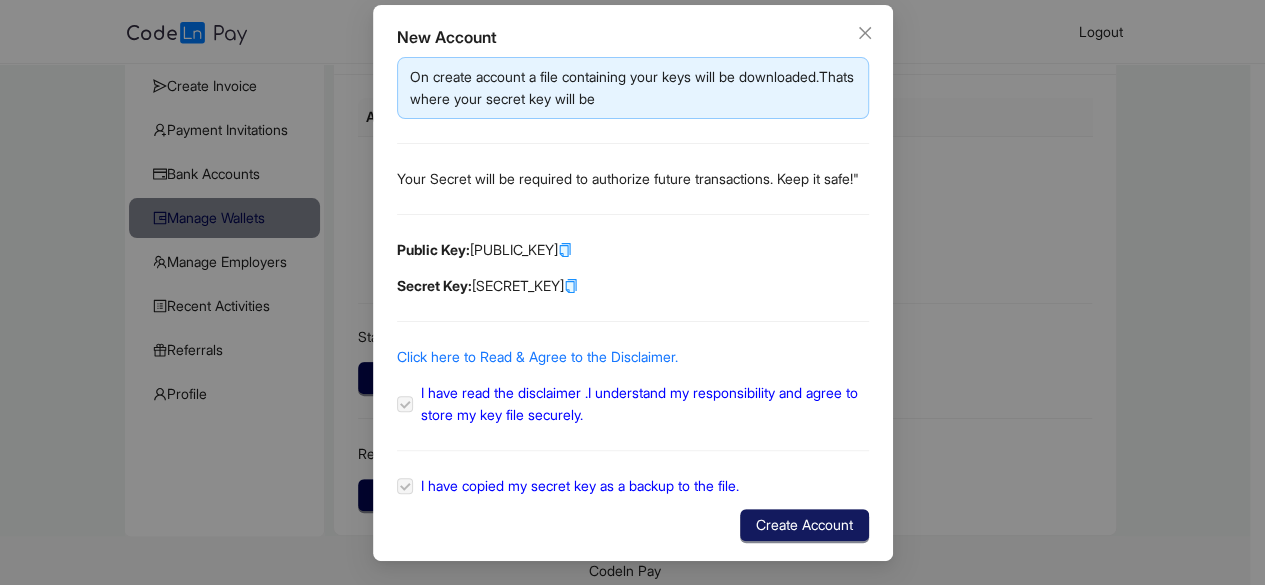 scroll, scrollTop: 14, scrollLeft: 0, axis: vertical 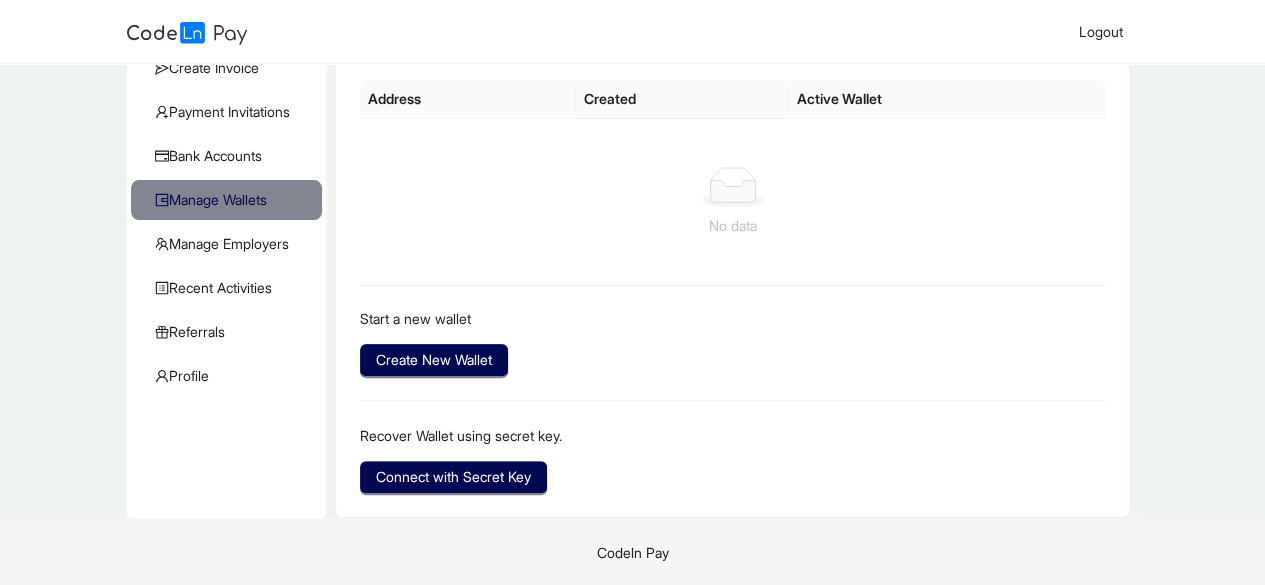 click on "Manage Wallets Address Created Active Wallet       No data Start a new wallet Create New Wallet Recover Wallet using secret key. Connect with Secret Key" 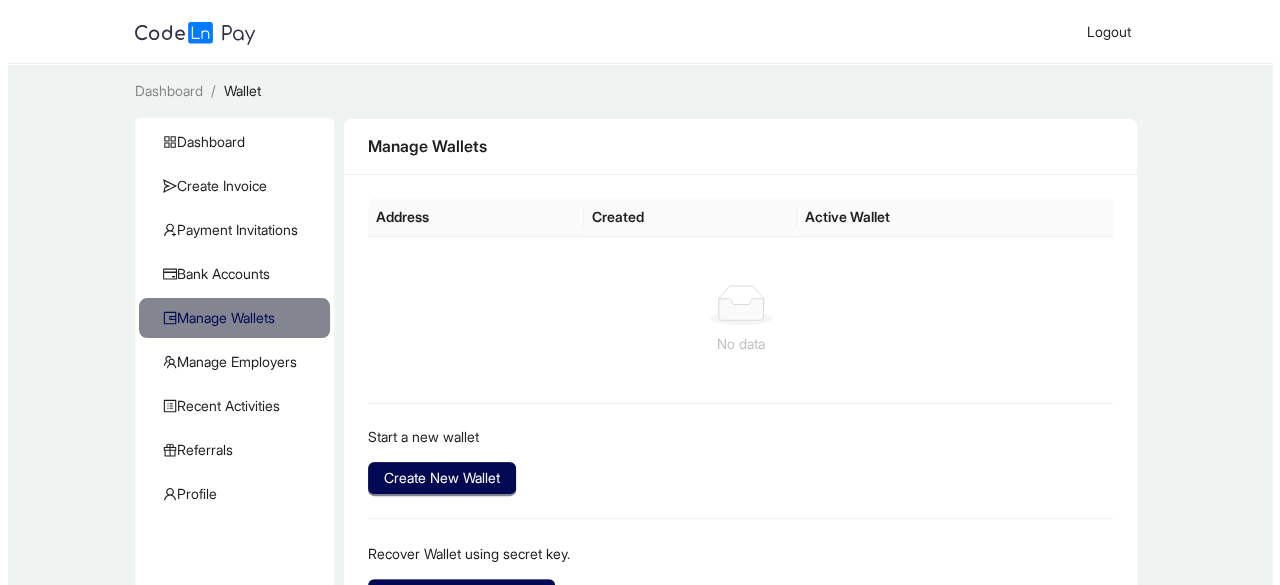 scroll, scrollTop: 118, scrollLeft: 0, axis: vertical 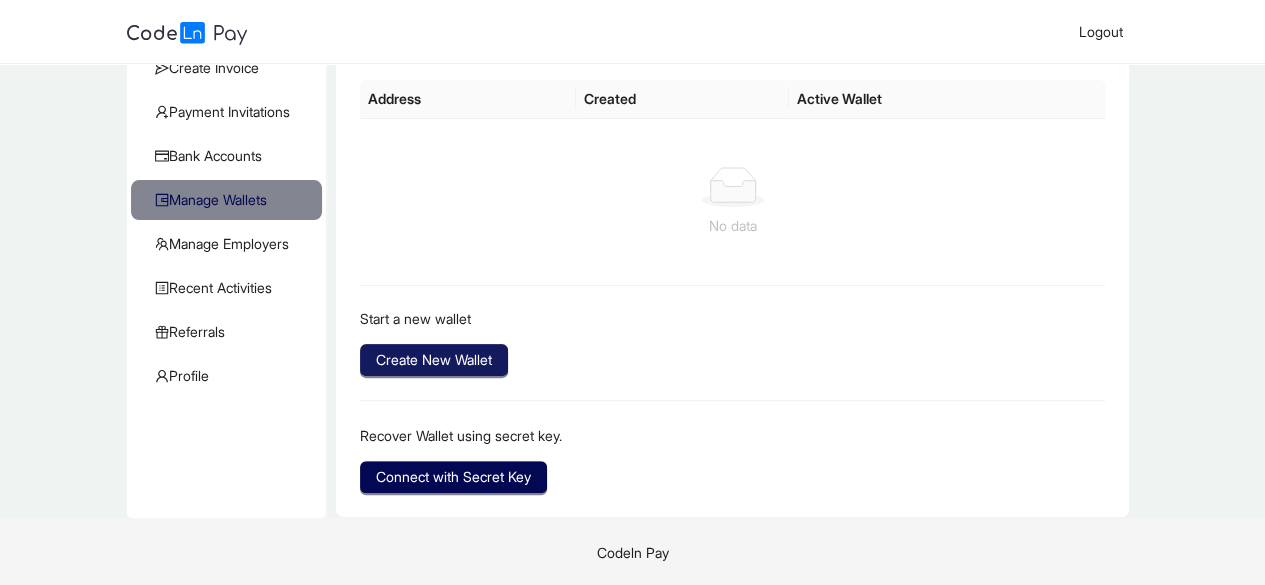 click on "Create New Wallet" 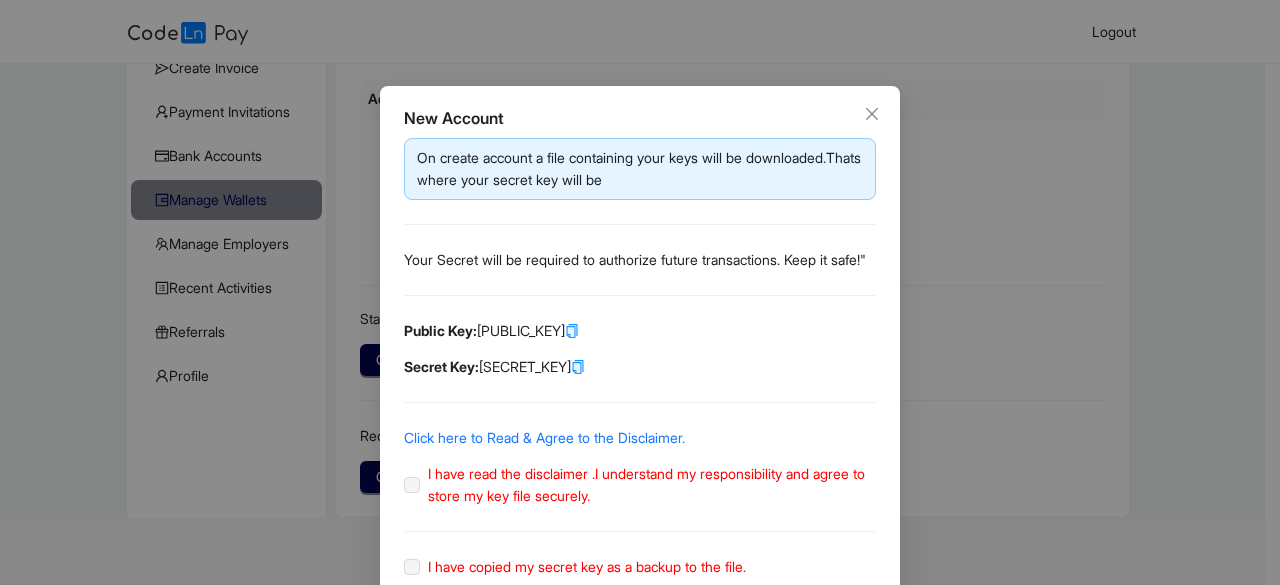 scroll, scrollTop: 114, scrollLeft: 0, axis: vertical 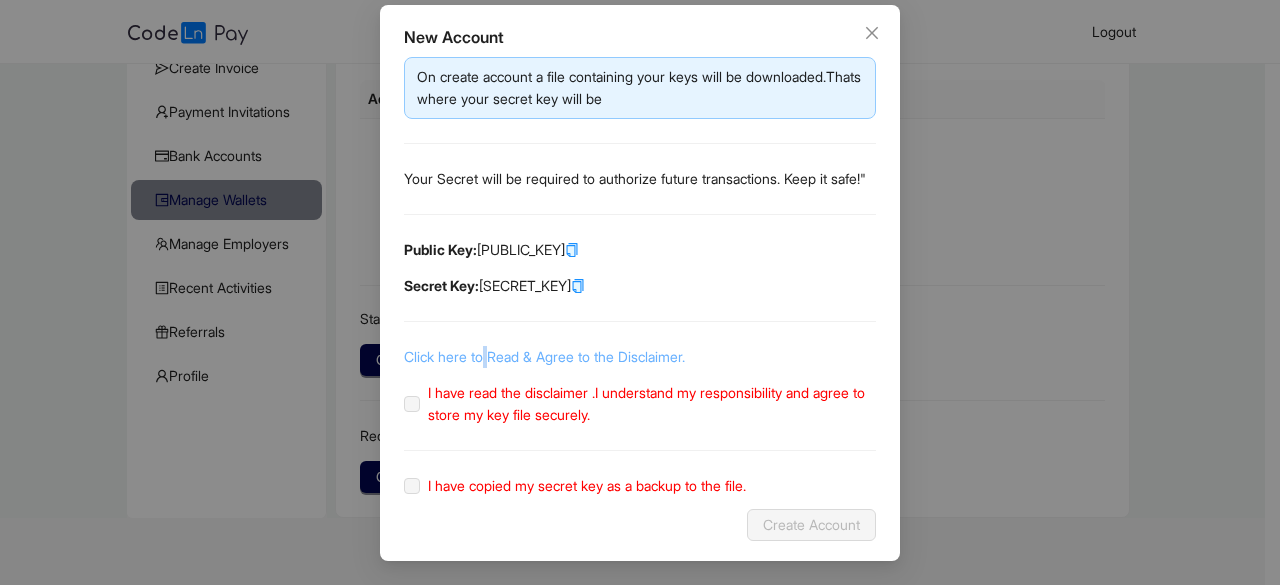 click on "Click here to Read & Agree to the Disclaimer." 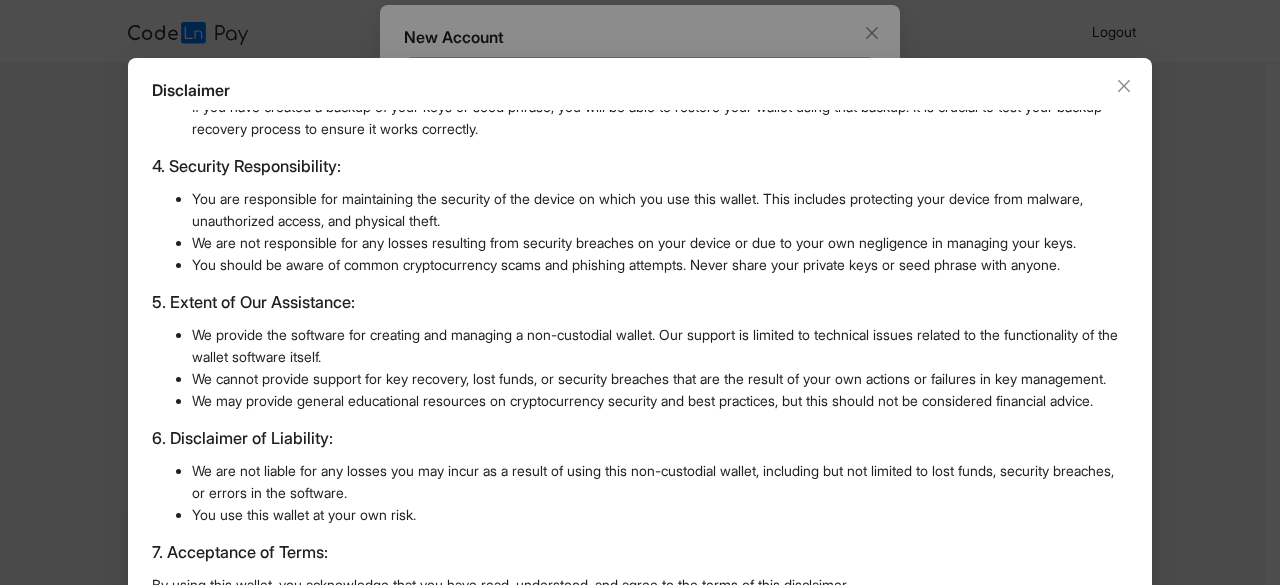 scroll, scrollTop: 574, scrollLeft: 0, axis: vertical 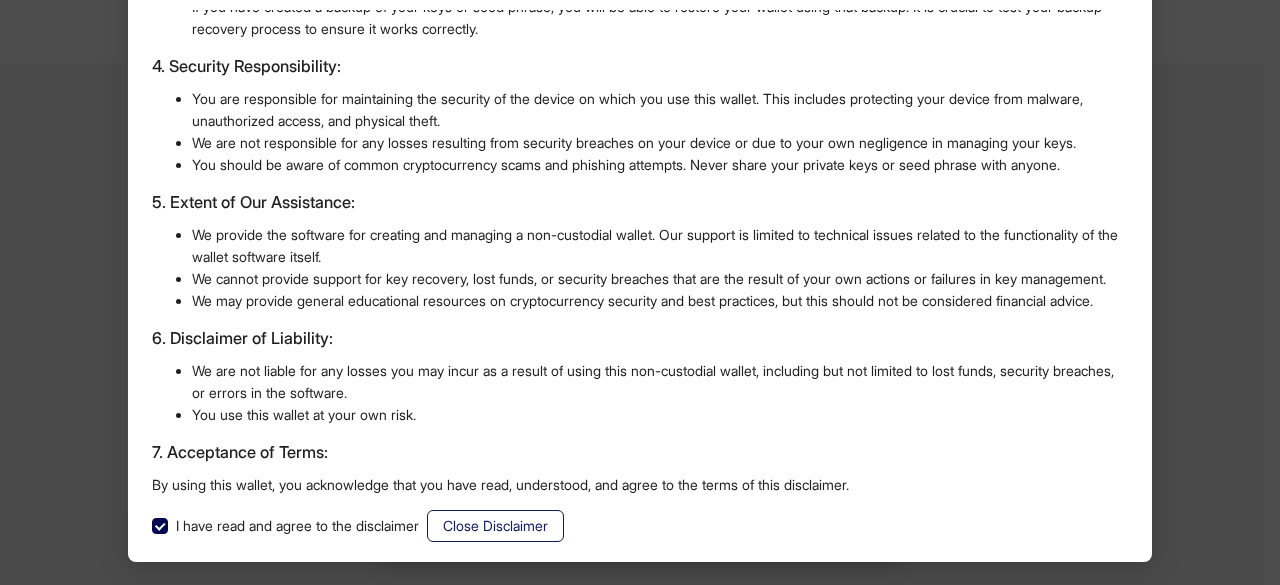 click on "Close Disclaimer" 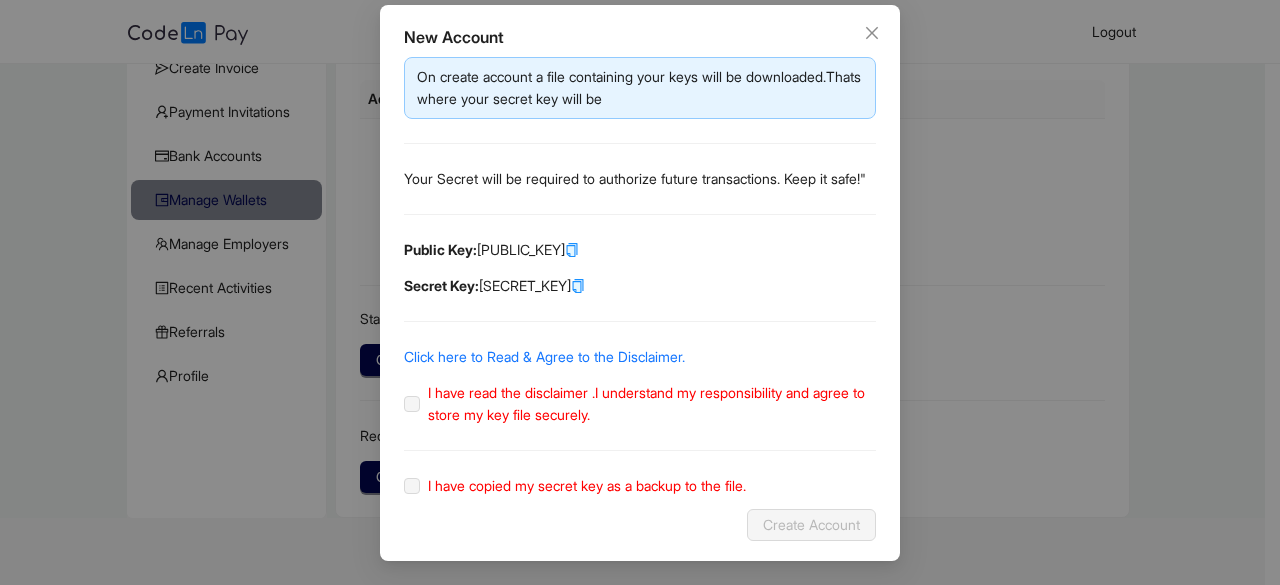 scroll, scrollTop: 42, scrollLeft: 0, axis: vertical 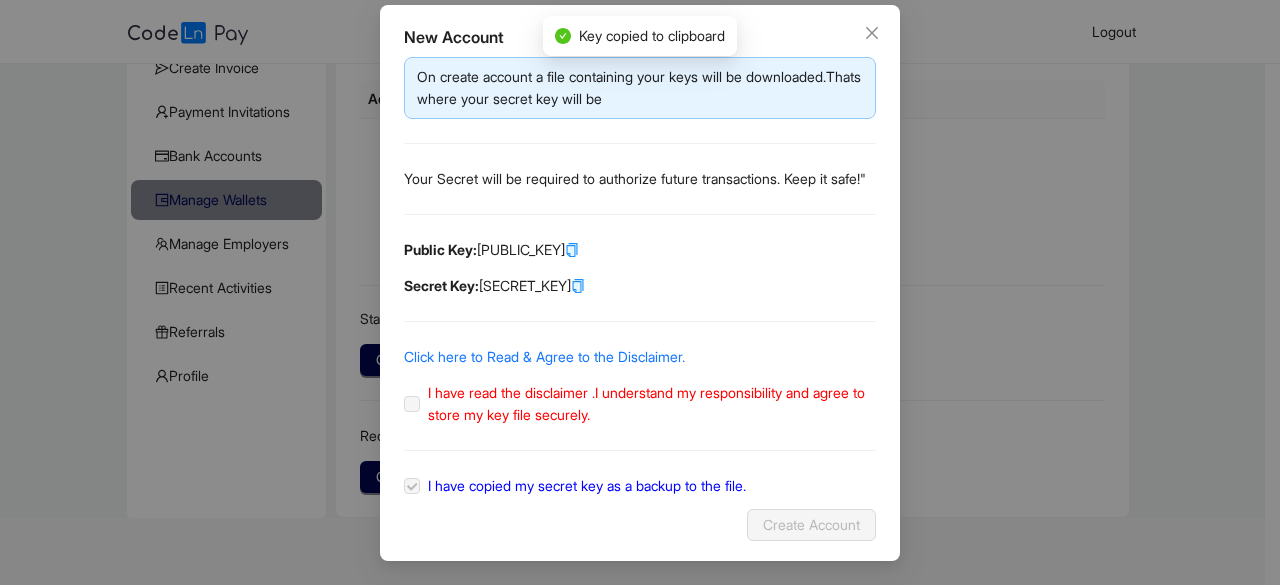 click 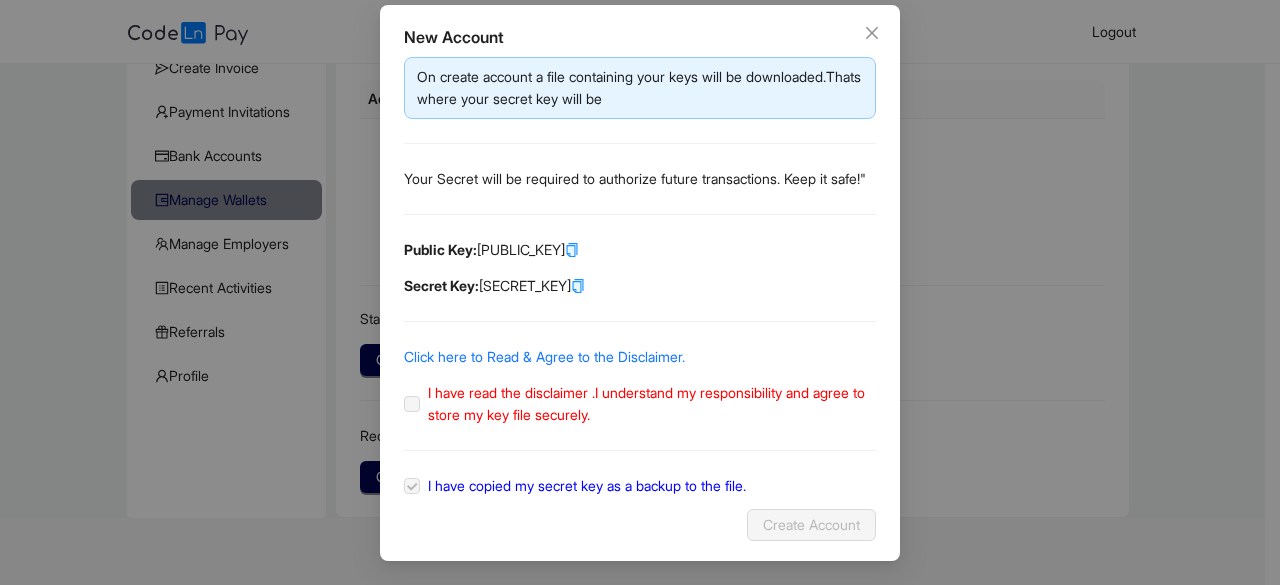 click on "Click here to Read & Agree to the Disclaimer." 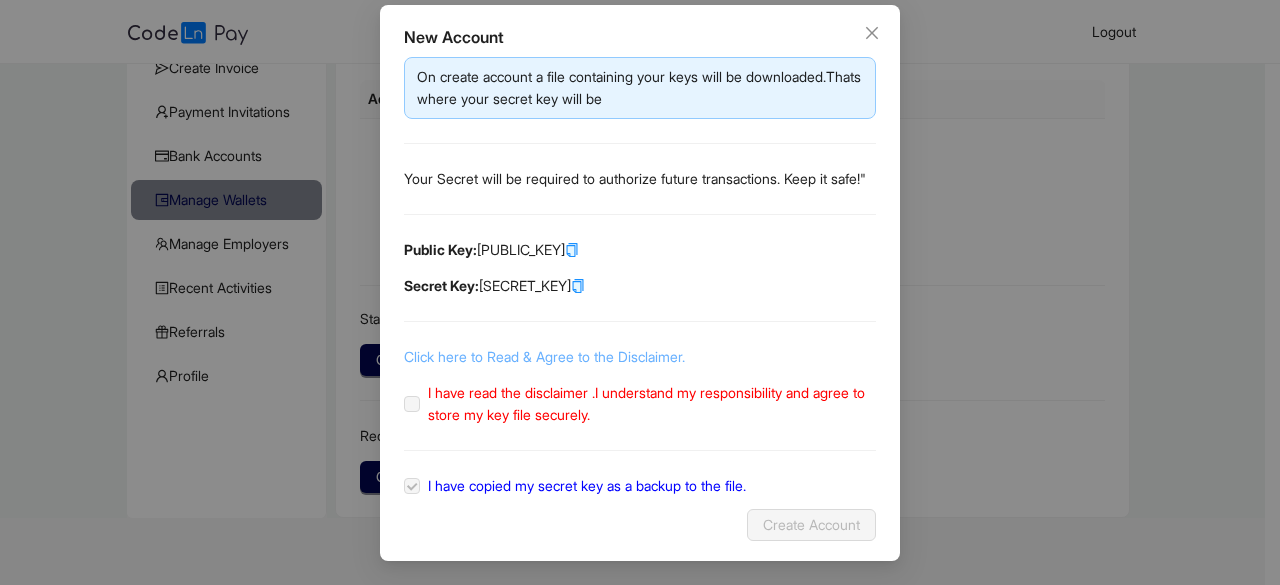 click on "Click here to Read & Agree to the Disclaimer." 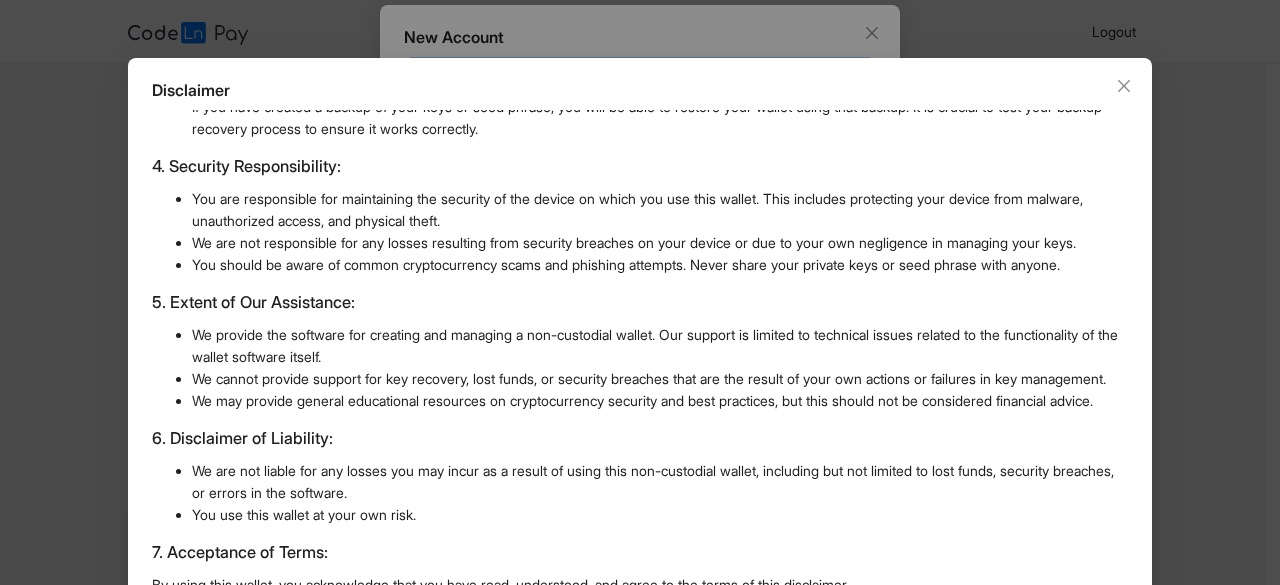 scroll, scrollTop: 574, scrollLeft: 0, axis: vertical 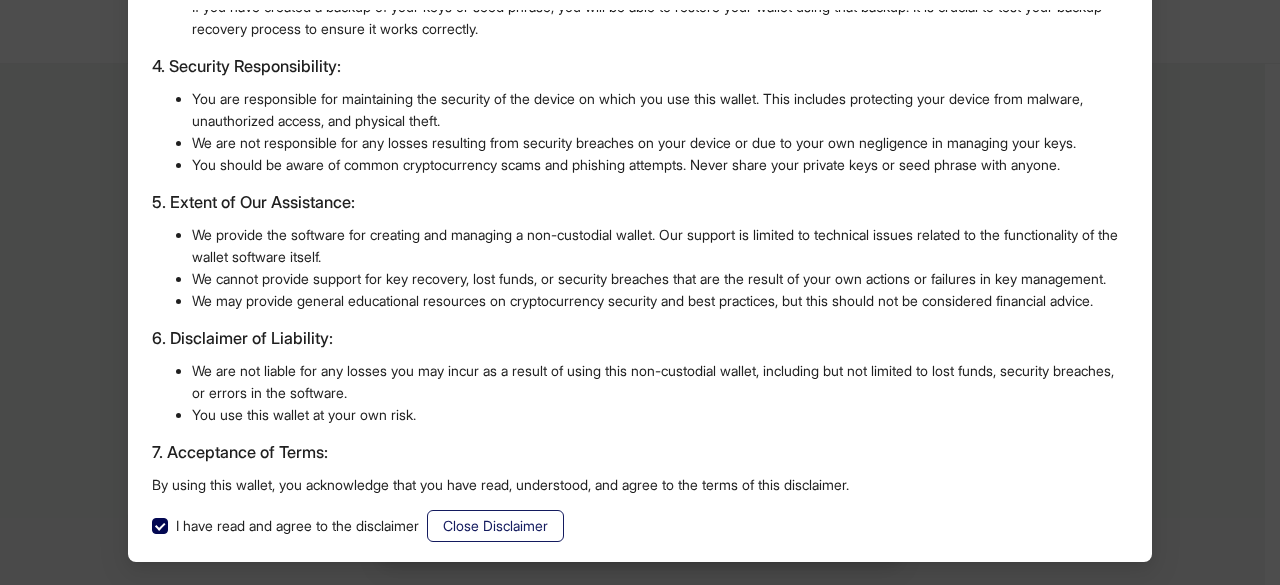 click on "Close Disclaimer" 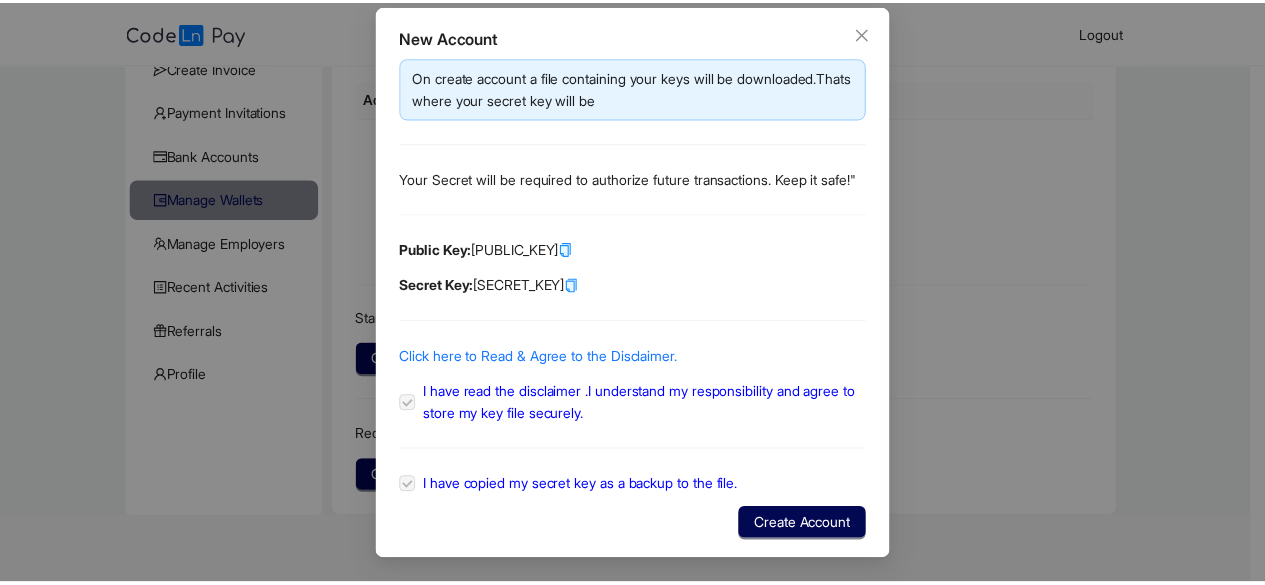 scroll, scrollTop: 42, scrollLeft: 0, axis: vertical 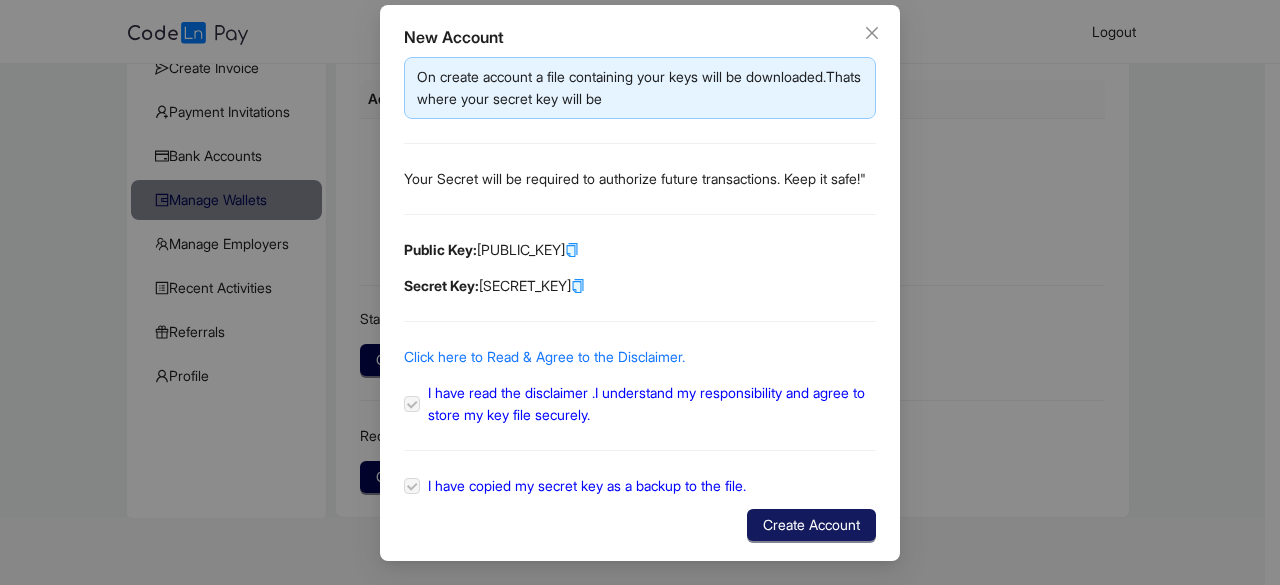 click on "Create Account" 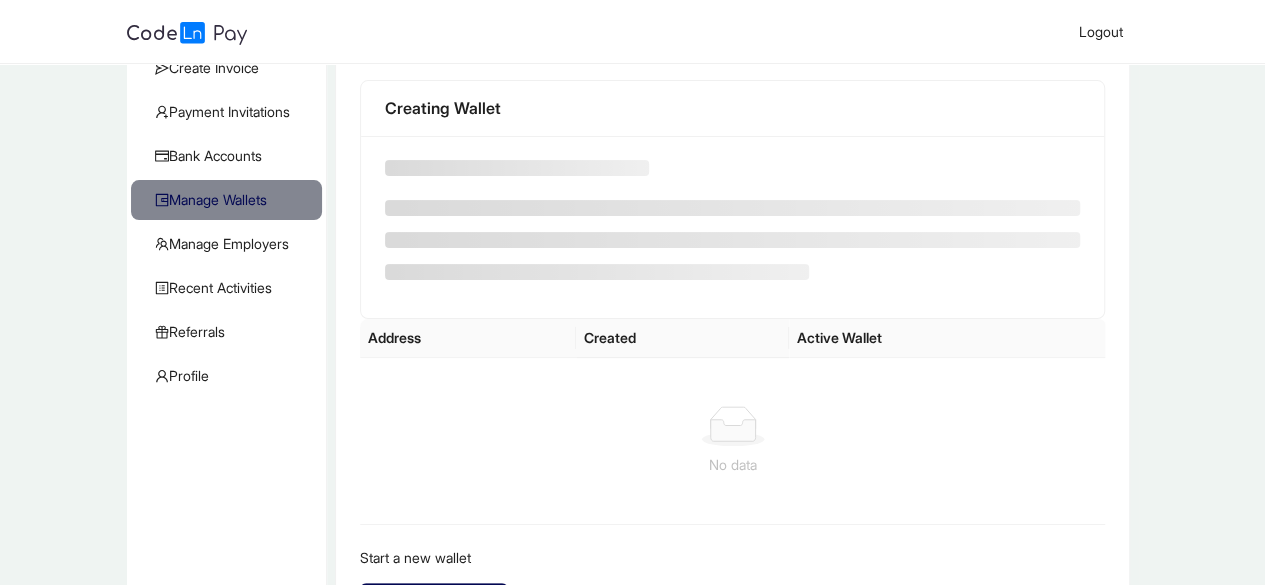 scroll, scrollTop: 14, scrollLeft: 0, axis: vertical 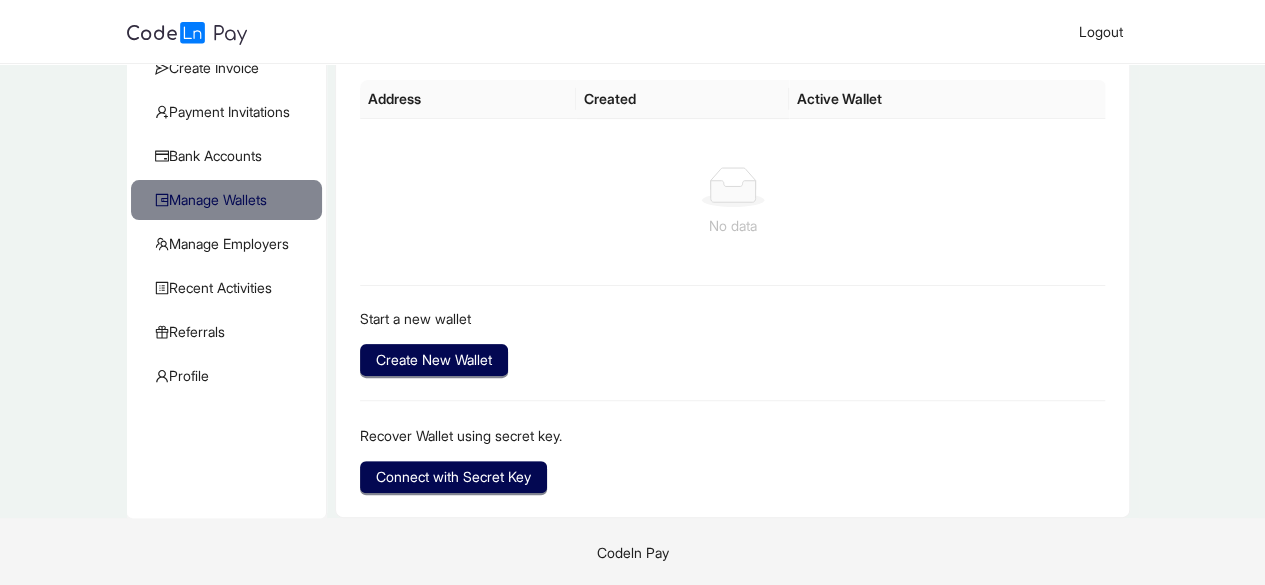 click on "Dashboard / Wallet /  Dashboard   Create Invoice   Payment Invitations   Bank Accounts   Manage Wallets   Manage Employers   Recent Activities   KYC   Referrals   Profile  Manage Wallets Address Created Active Wallet       No data Start a new wallet Create New Wallet Recover Wallet using secret key. Connect with Secret Key" at bounding box center (632, 232) 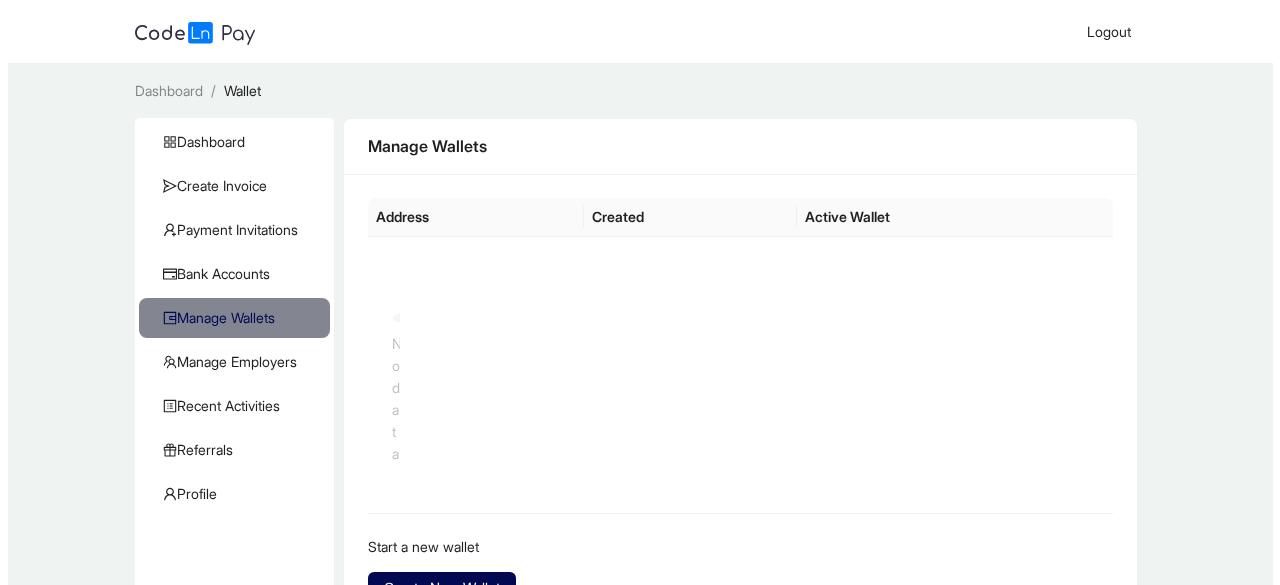 scroll, scrollTop: 0, scrollLeft: 0, axis: both 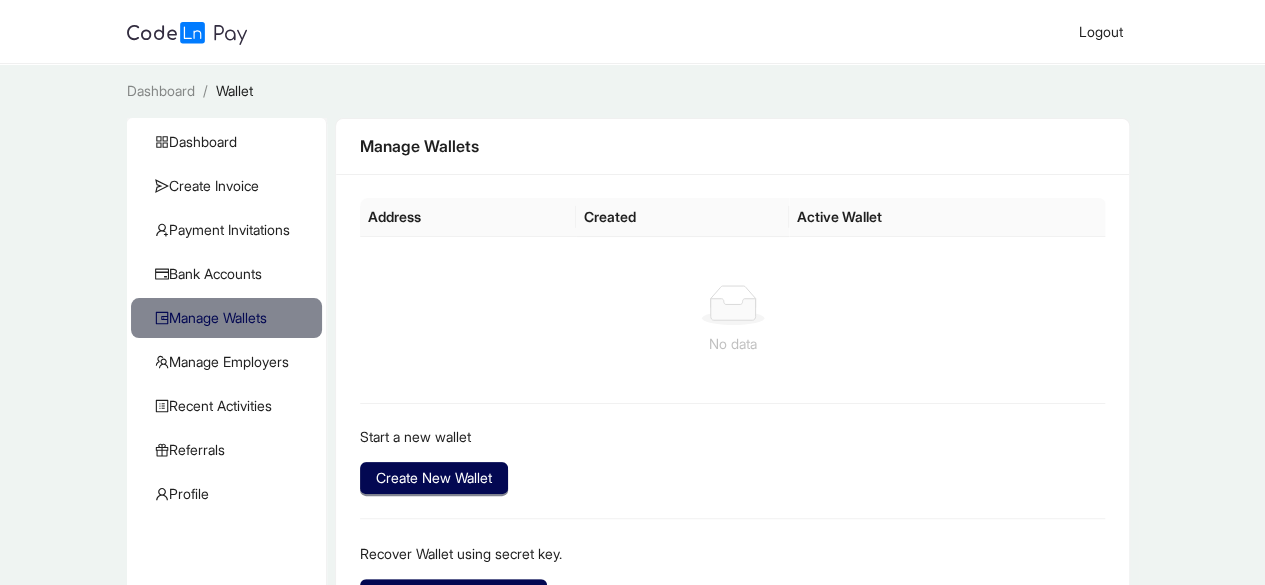 click on "Manage Wallets" 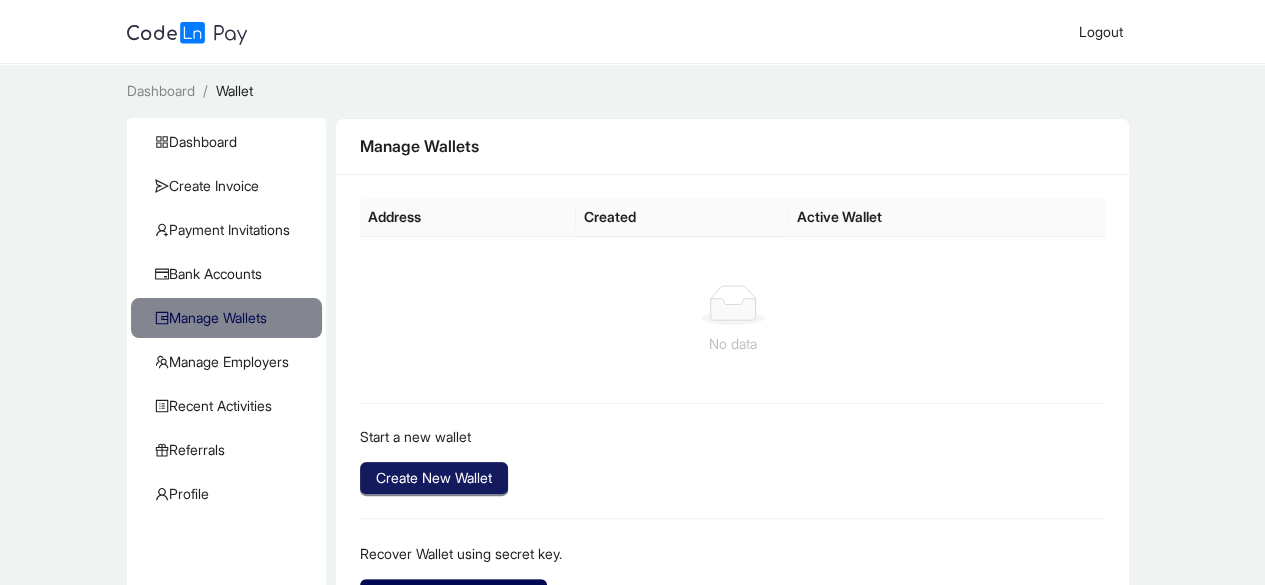 click on "Create New Wallet" 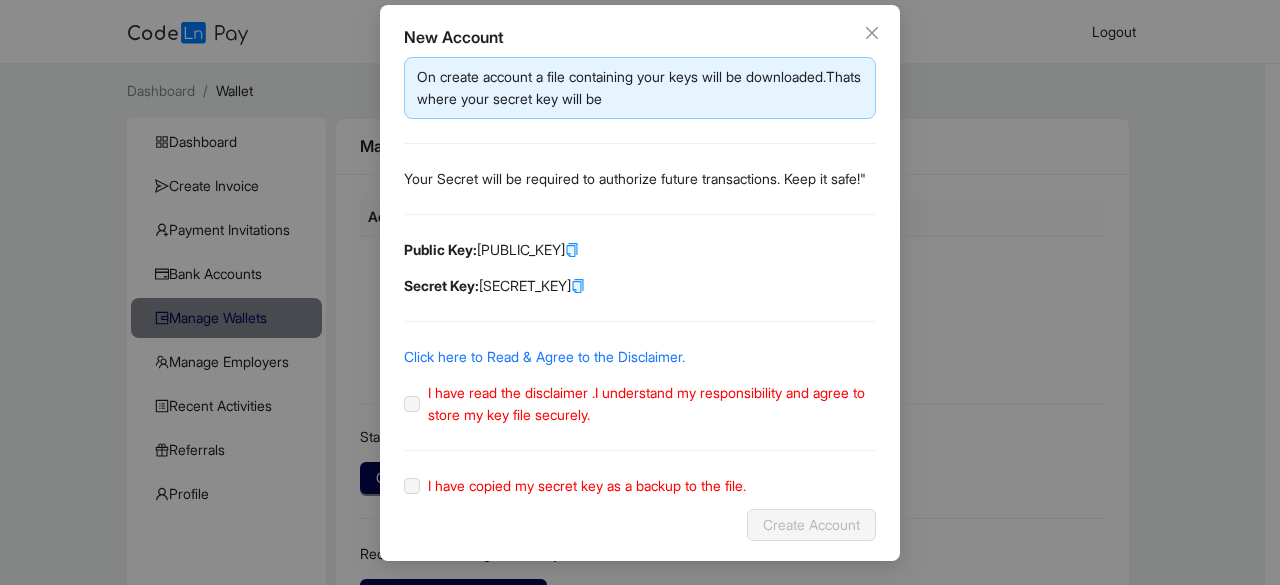 scroll, scrollTop: 114, scrollLeft: 0, axis: vertical 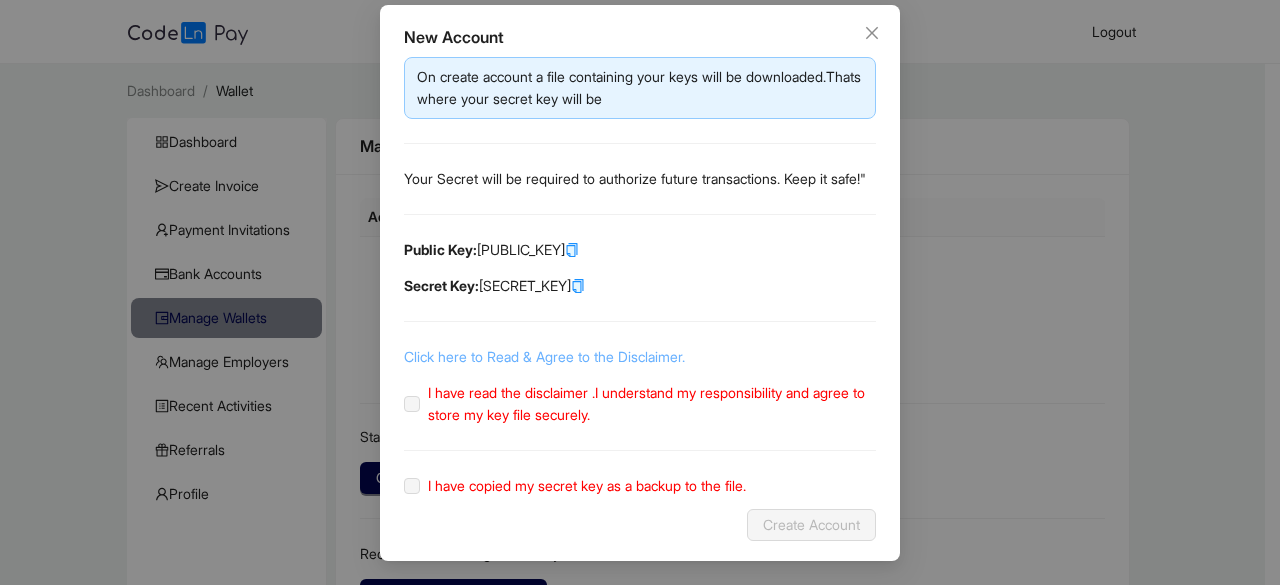 click on "Click here to Read & Agree to the Disclaimer." at bounding box center (544, 356) 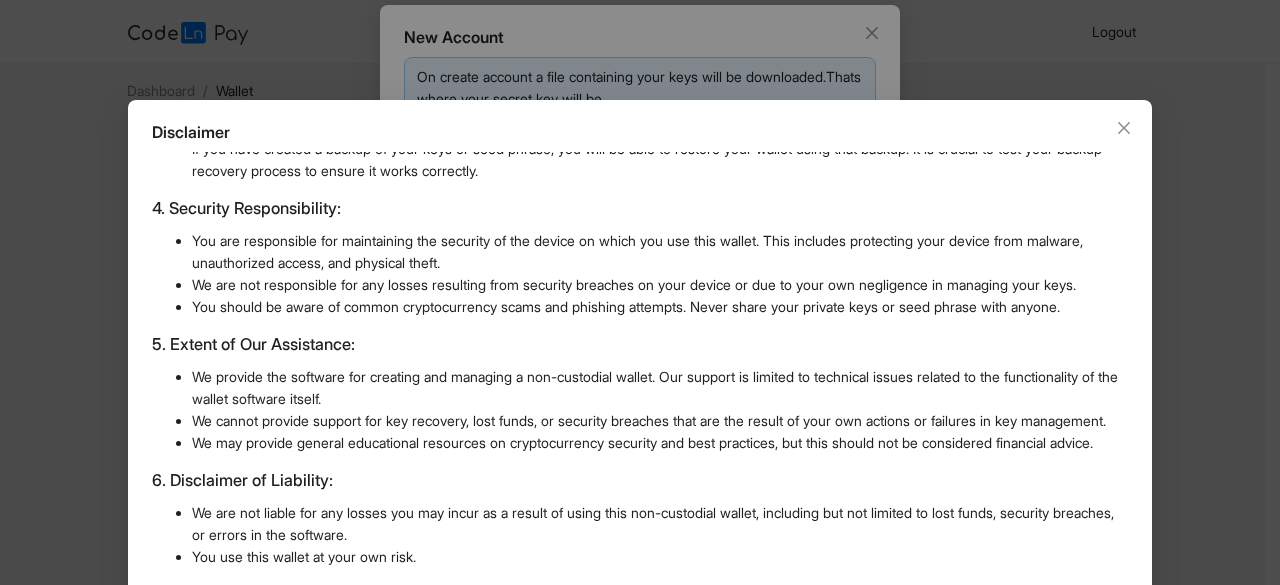 scroll, scrollTop: 574, scrollLeft: 0, axis: vertical 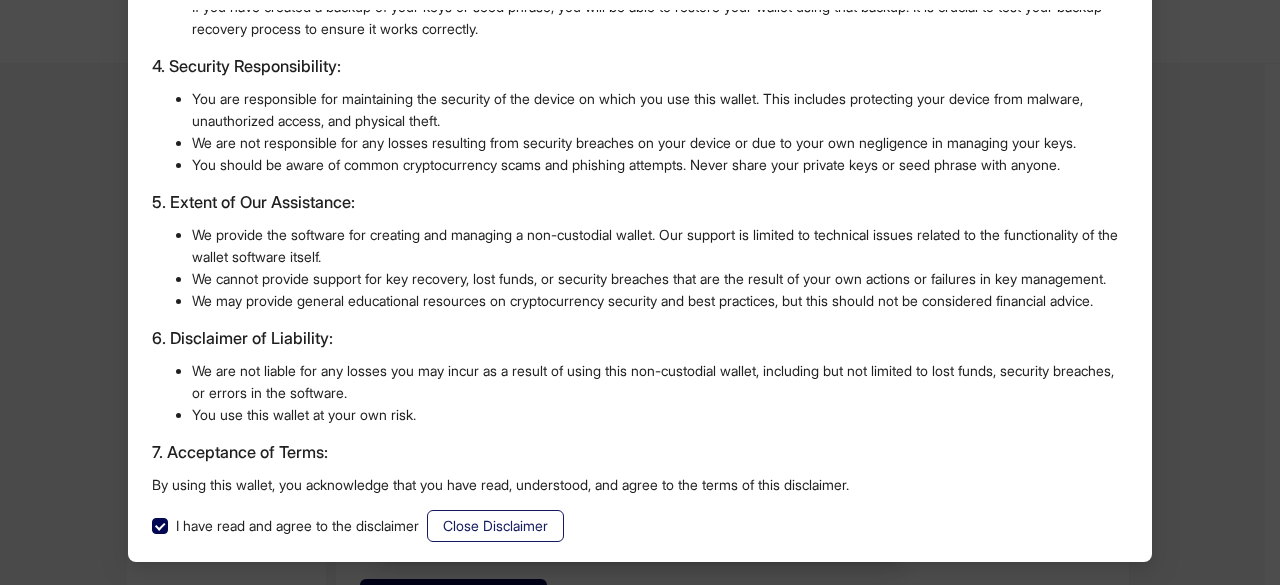 click on "Close Disclaimer" 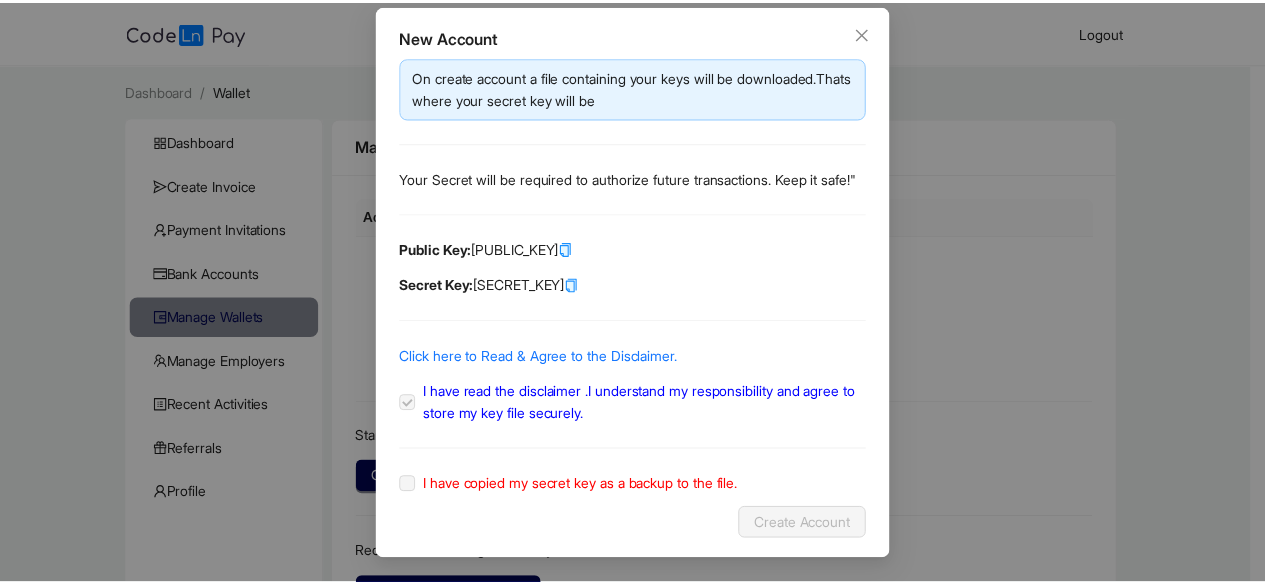 scroll, scrollTop: 42, scrollLeft: 0, axis: vertical 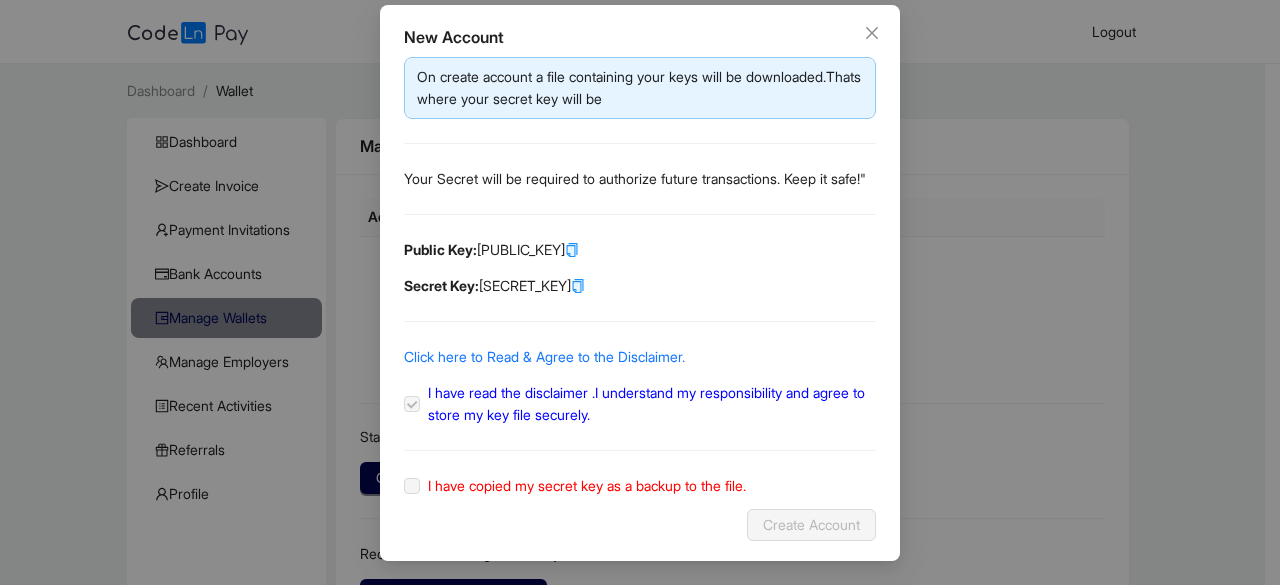 click 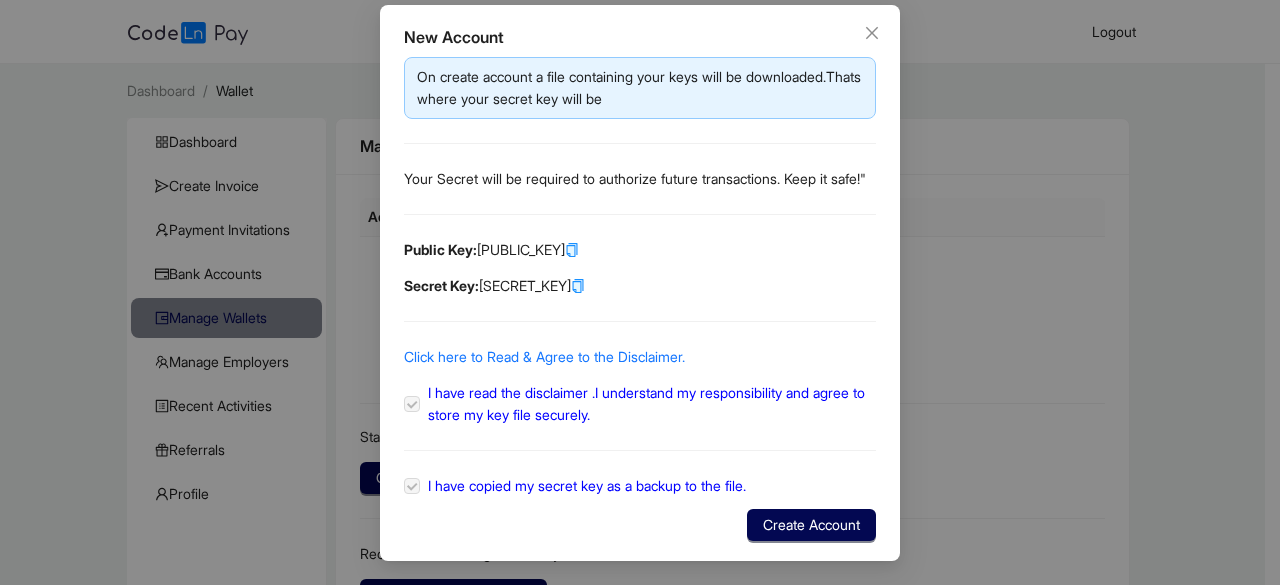 click on "Create Account" at bounding box center (640, 525) 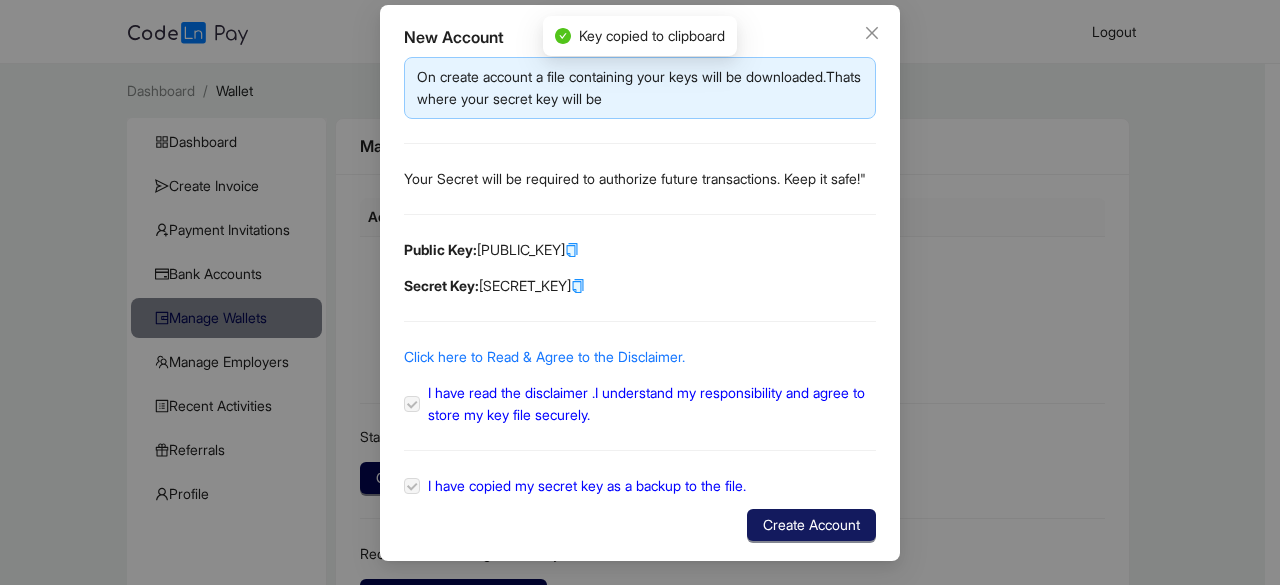 click on "Create Account" 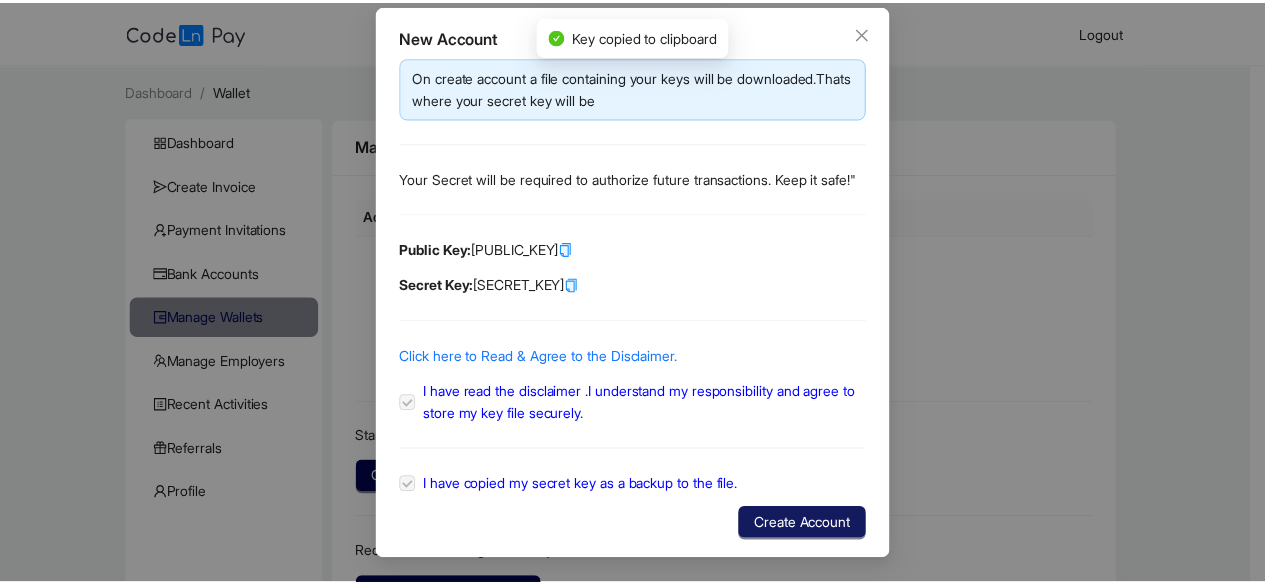 scroll, scrollTop: 14, scrollLeft: 0, axis: vertical 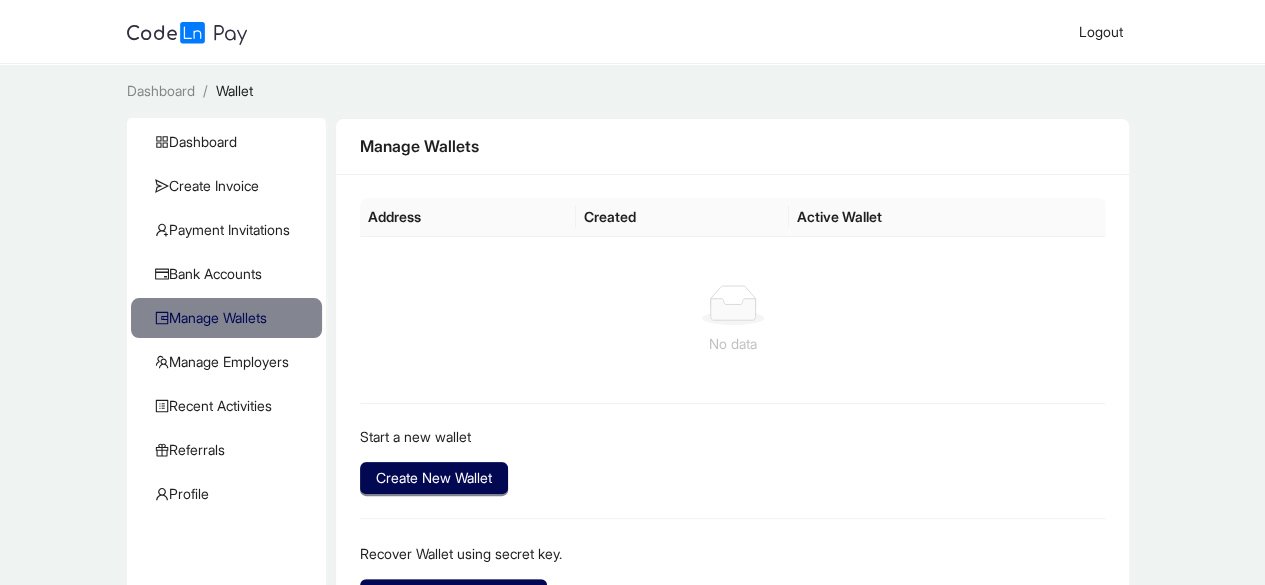 click on "No data" at bounding box center [733, 320] 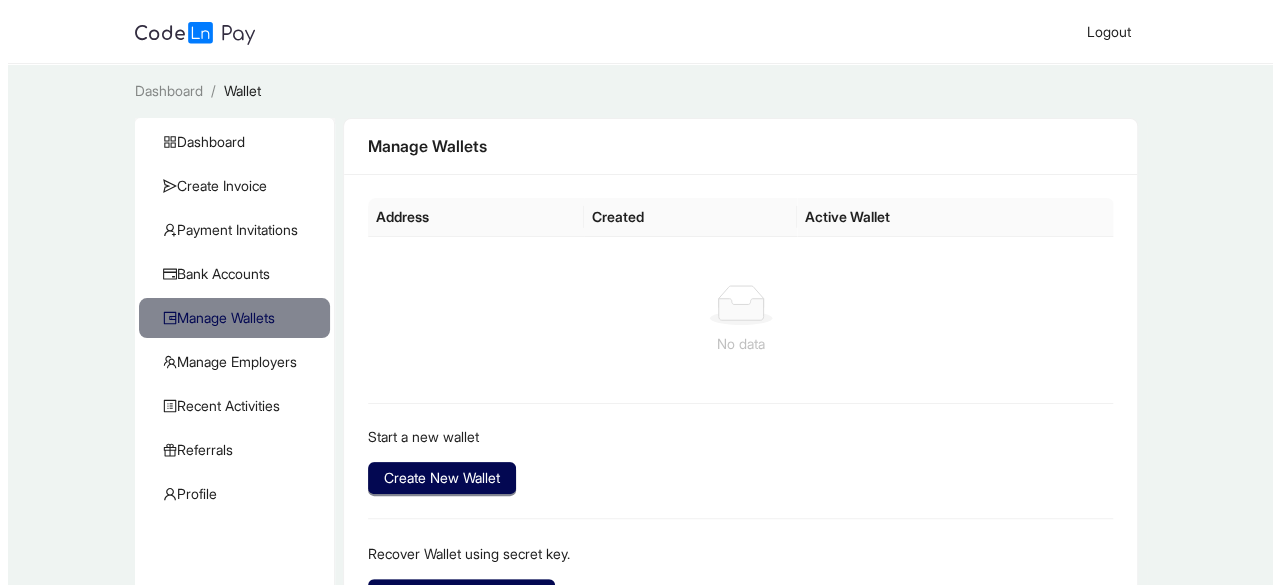 scroll, scrollTop: 118, scrollLeft: 0, axis: vertical 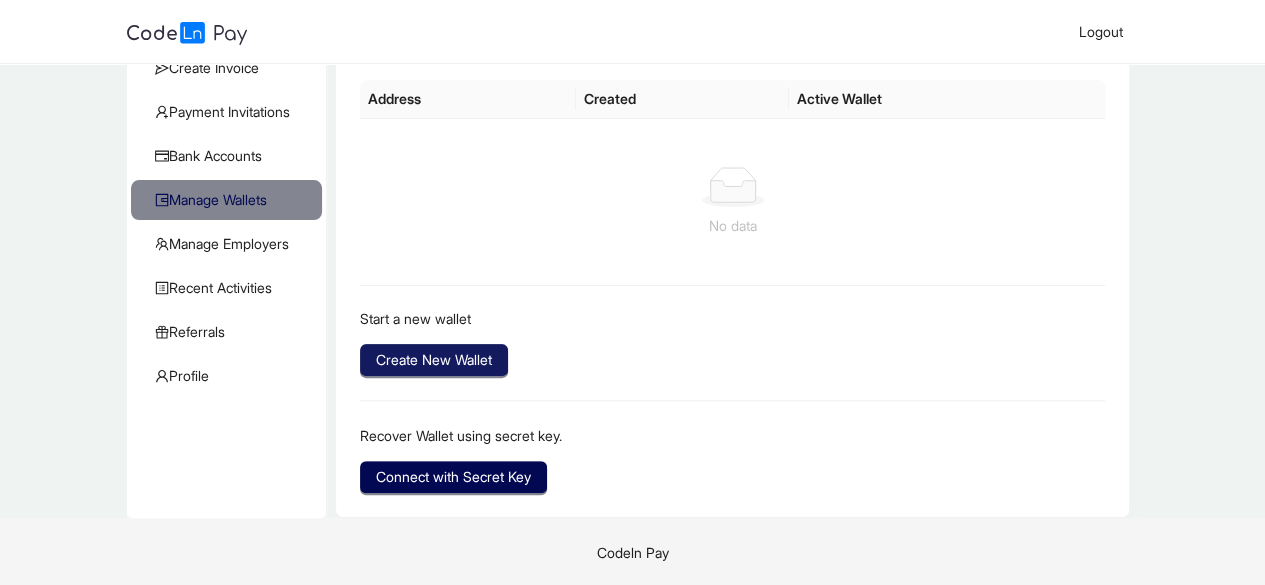 click on "Create New Wallet" 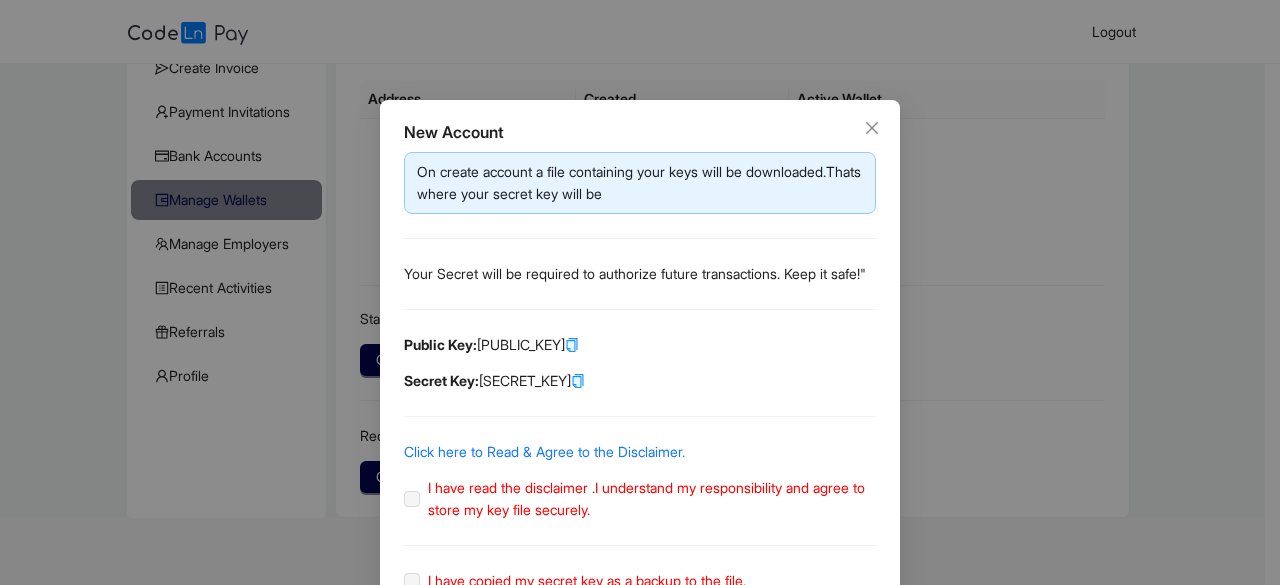 click 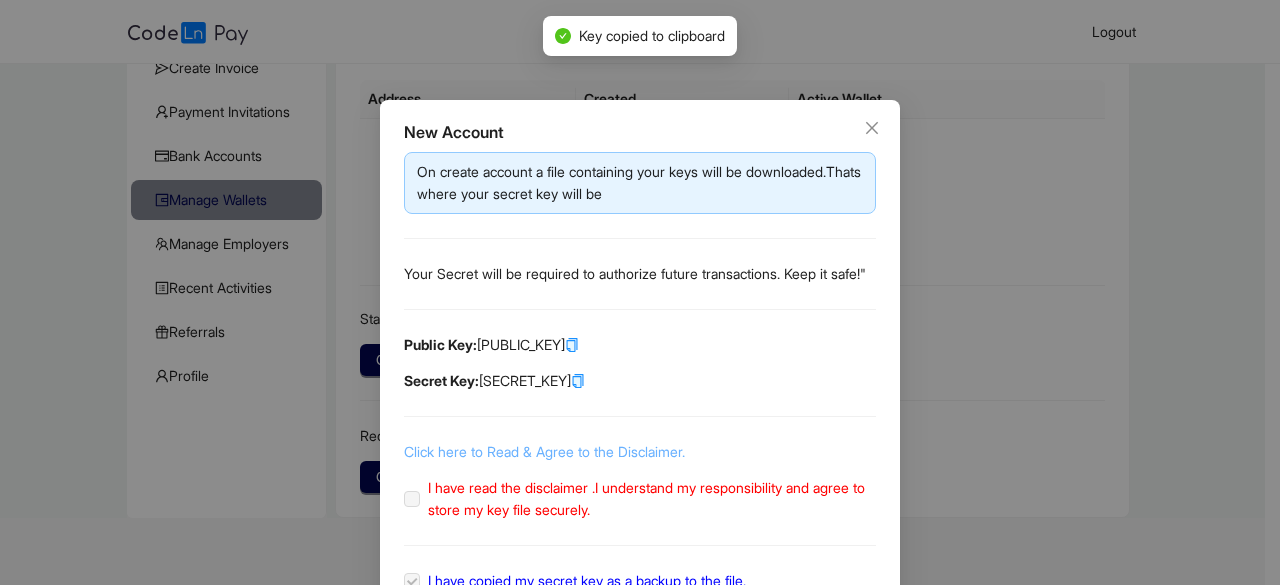 scroll, scrollTop: 114, scrollLeft: 0, axis: vertical 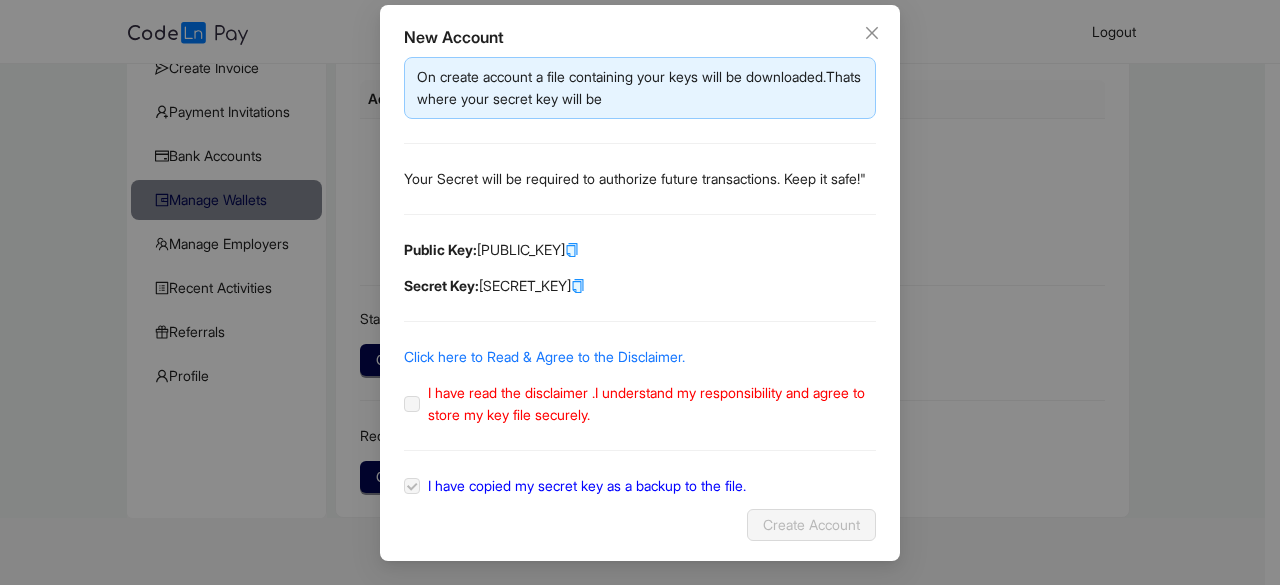 click on "I have read the disclaimer .I understand my responsibility and agree to store my key file securely." 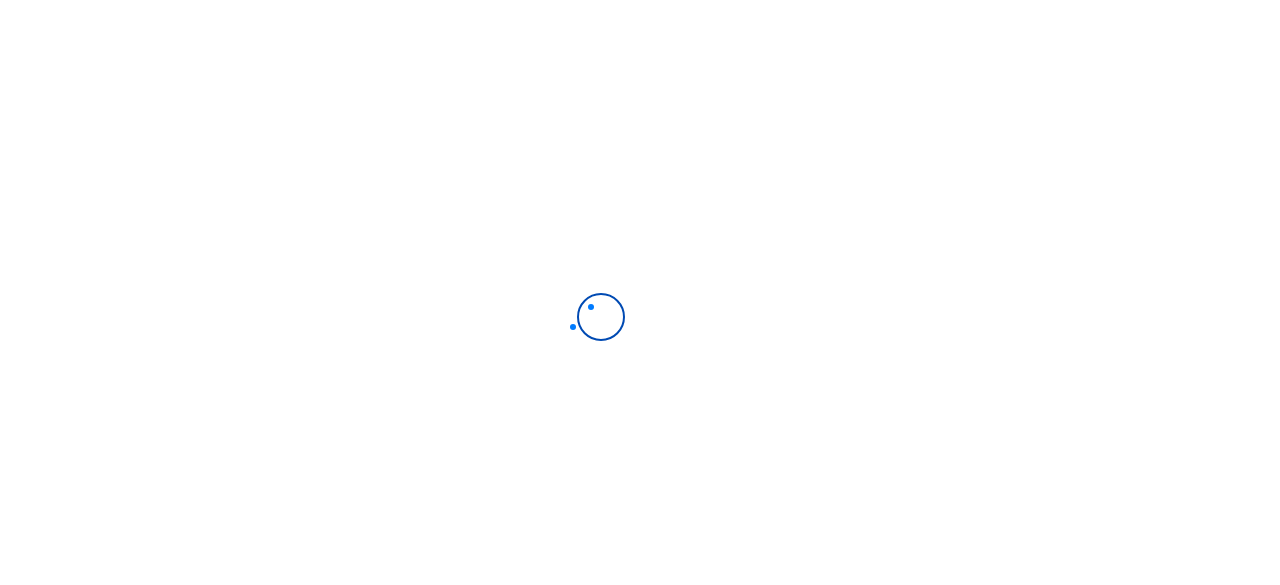 scroll, scrollTop: 0, scrollLeft: 0, axis: both 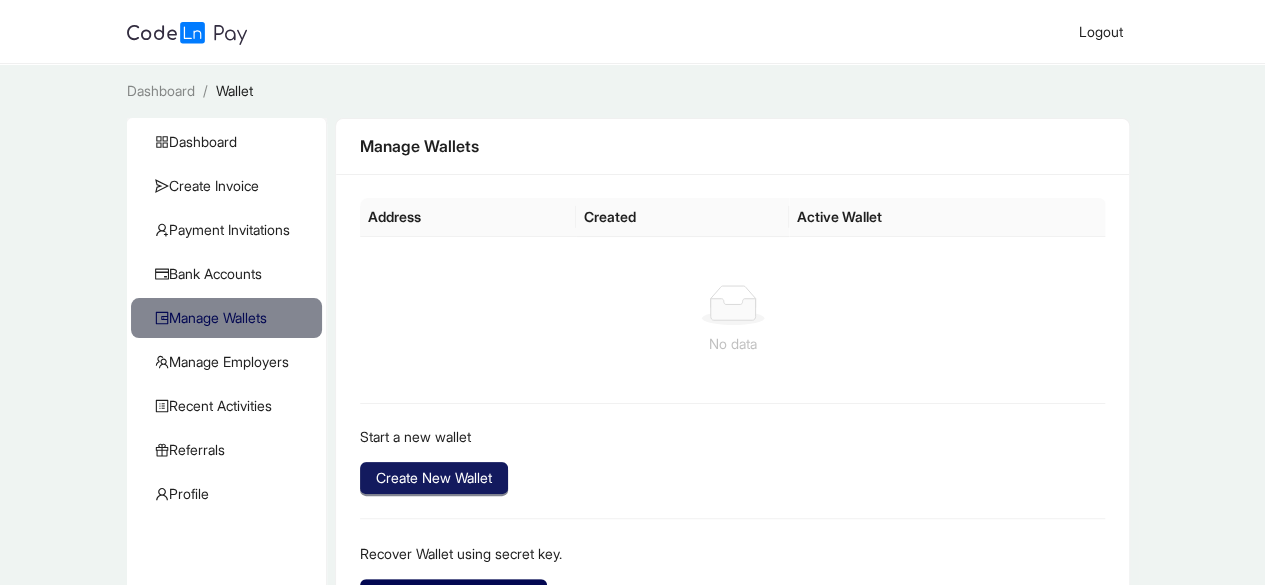 click on "Create New Wallet" 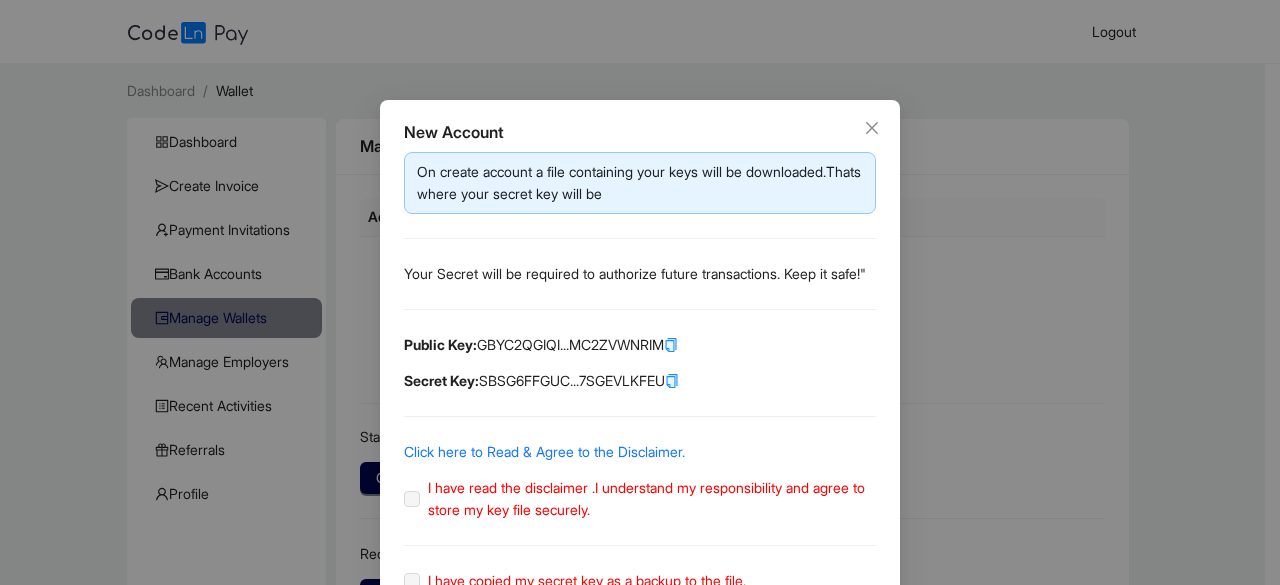 scroll, scrollTop: 114, scrollLeft: 0, axis: vertical 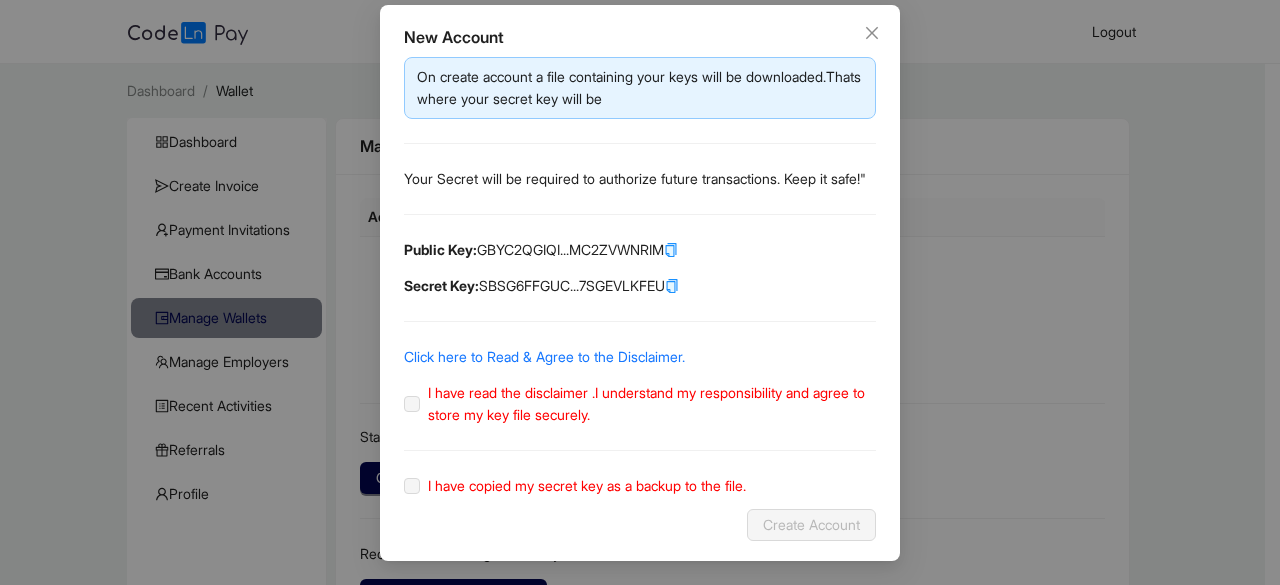 click 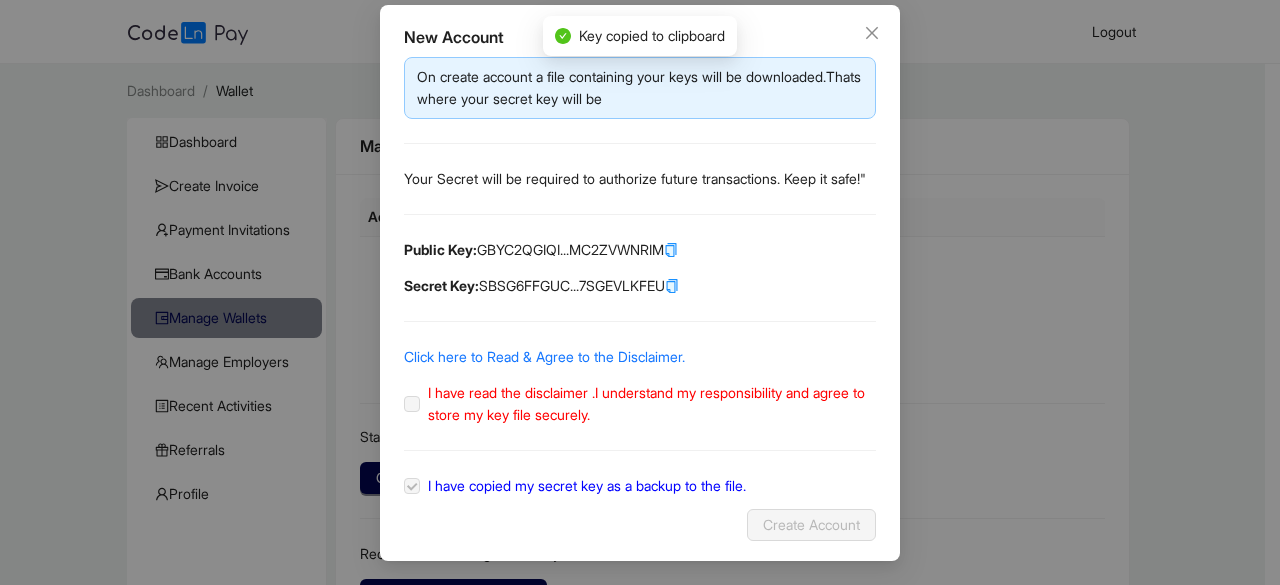 click on "I have read the disclaimer .I understand my responsibility and agree to store my key file securely." 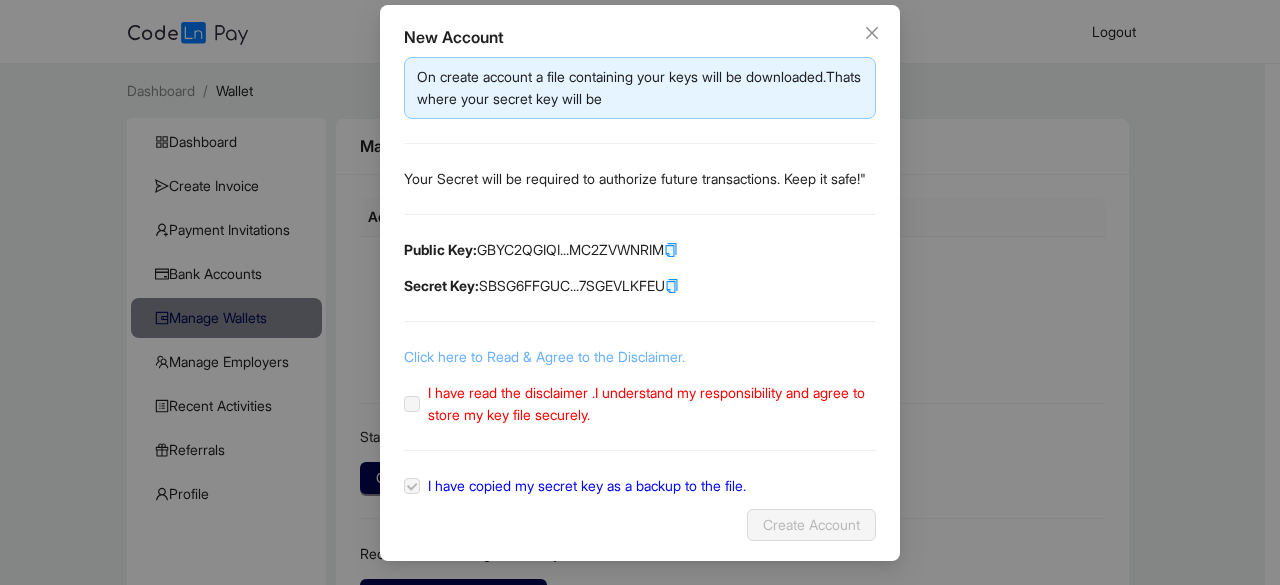 click on "Click here to Read & Agree to the Disclaimer." at bounding box center (544, 356) 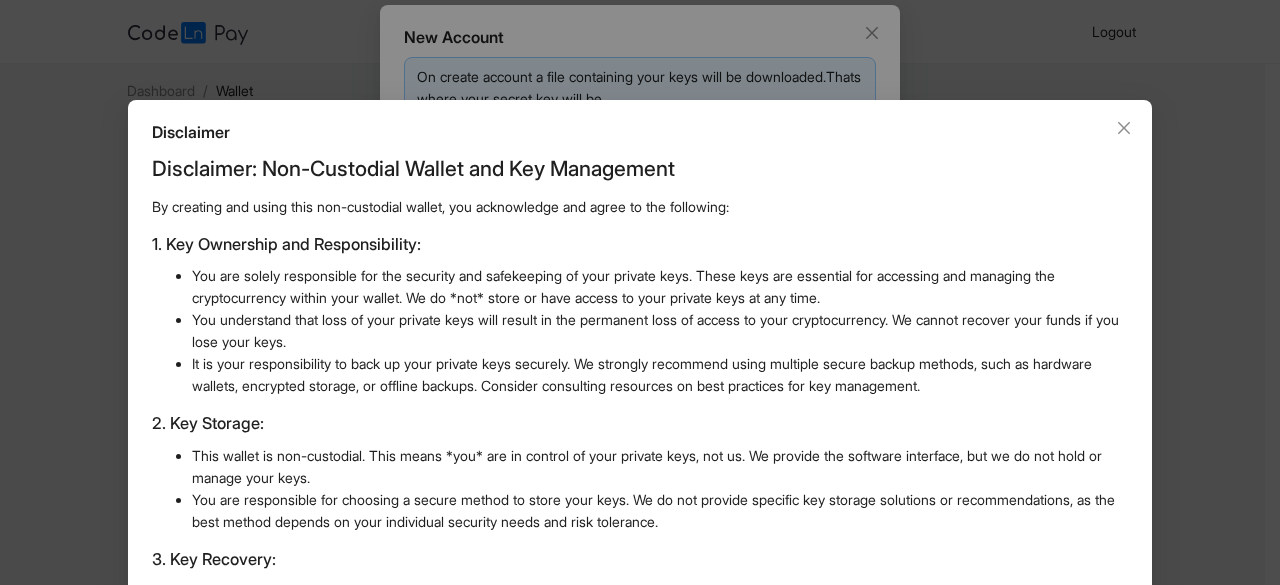 scroll, scrollTop: 574, scrollLeft: 0, axis: vertical 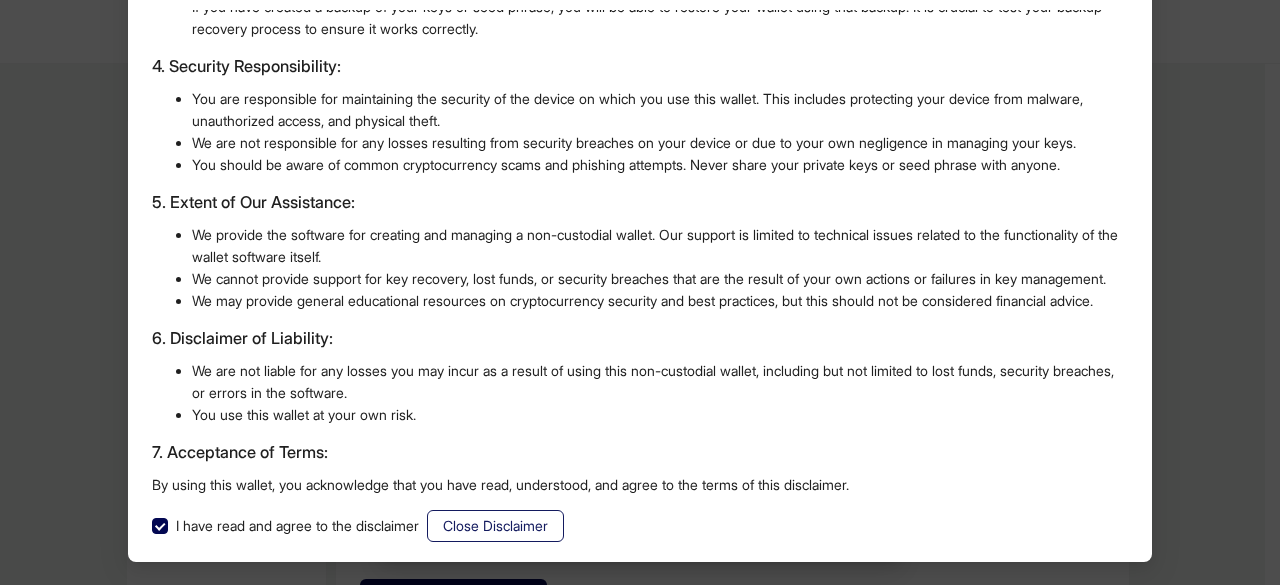 click on "Close Disclaimer" 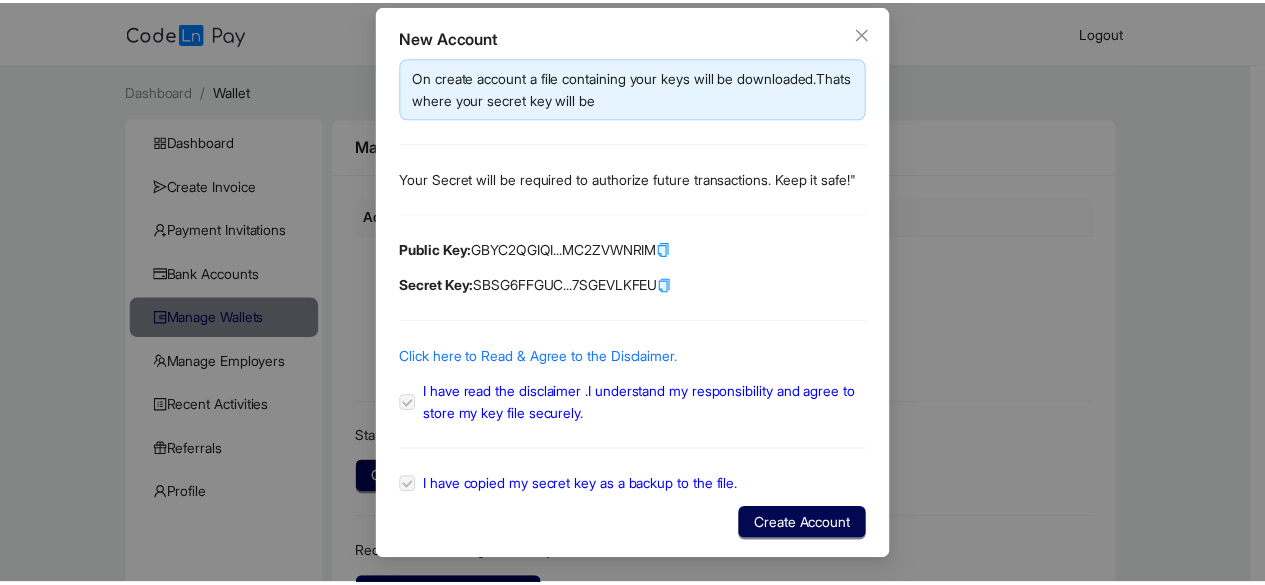 scroll, scrollTop: 42, scrollLeft: 0, axis: vertical 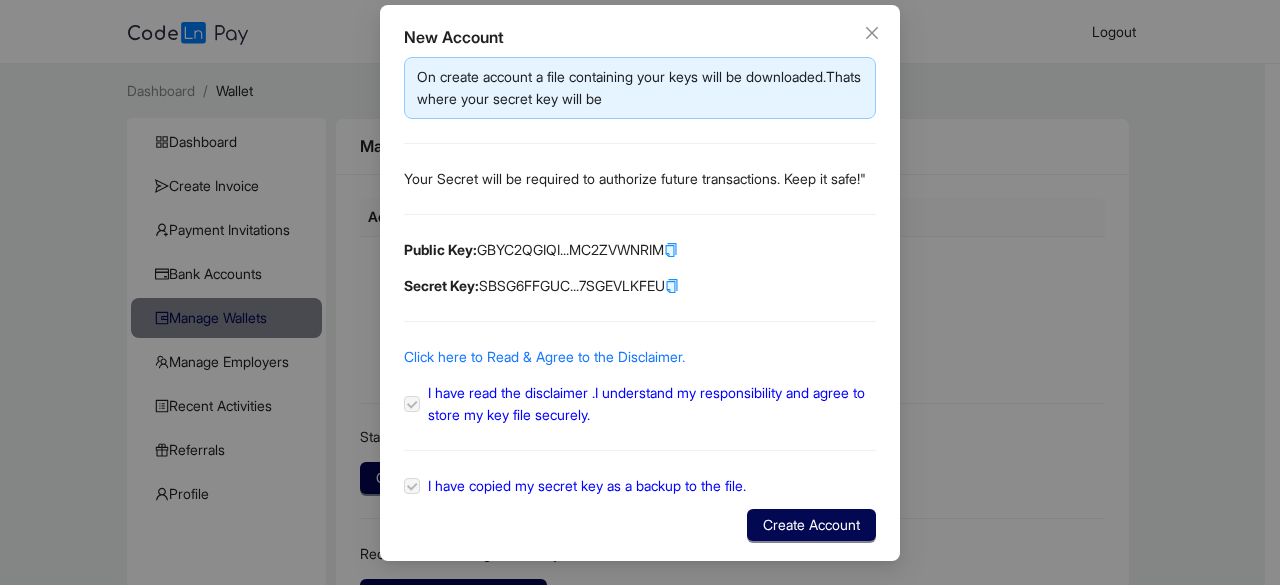 click on "New Account On create account  a file containing your keys will be downloaded.Thats where your secret key will be  Your Secret will be required to authorize future transactions. Keep it safe!"  Public Key:  GBYC2QGIQI...MC2ZVWNRIM  Secret Key:  SBSG6FFGUC...7SGEVLKFEU   Click here to Read & Agree to the Disclaimer.   I have read the disclaimer .I understand my responsibility and agree to store my key file securely.   I have copied my secret key as a backup to the file.  Create Account" at bounding box center (640, 283) 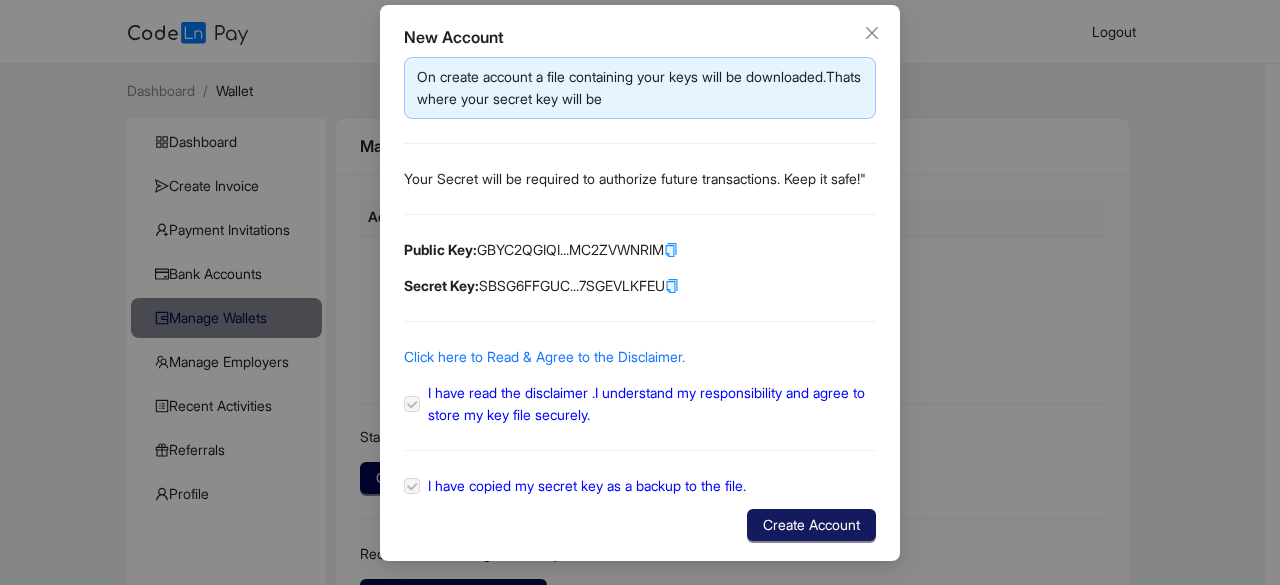 click on "Create Account" 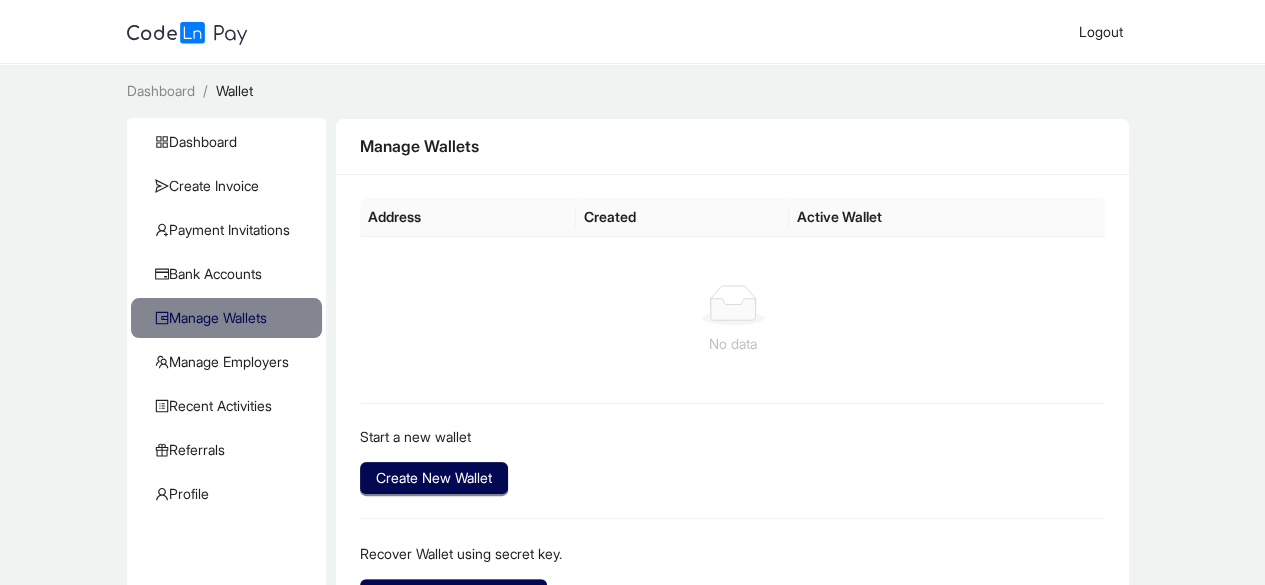 scroll, scrollTop: 14, scrollLeft: 0, axis: vertical 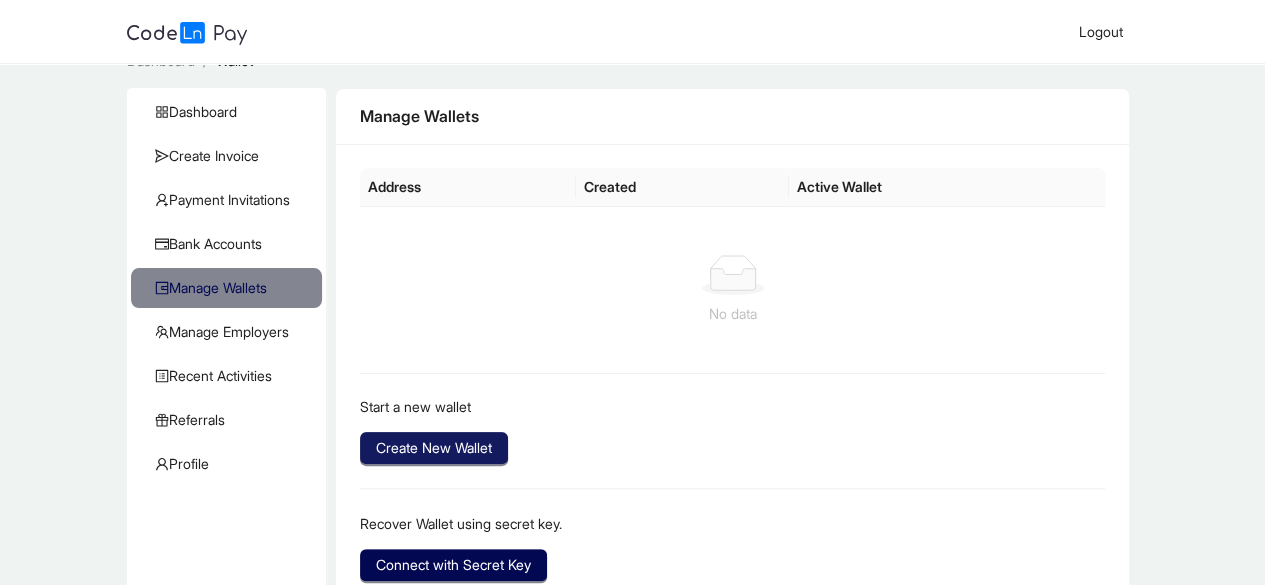 click on "Create New Wallet" 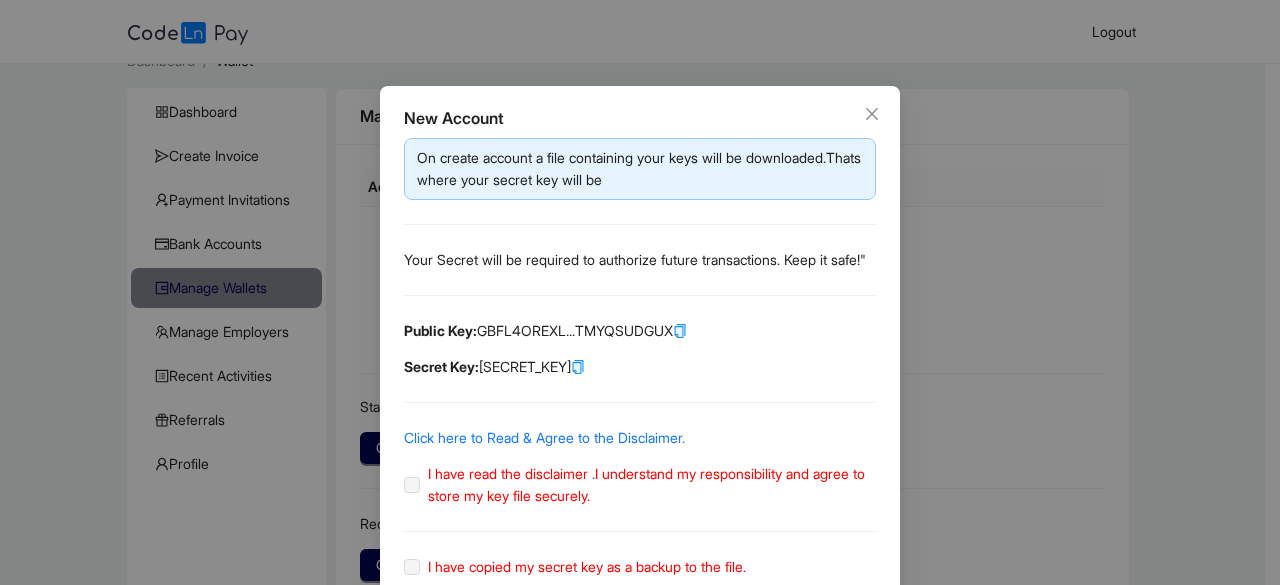 click 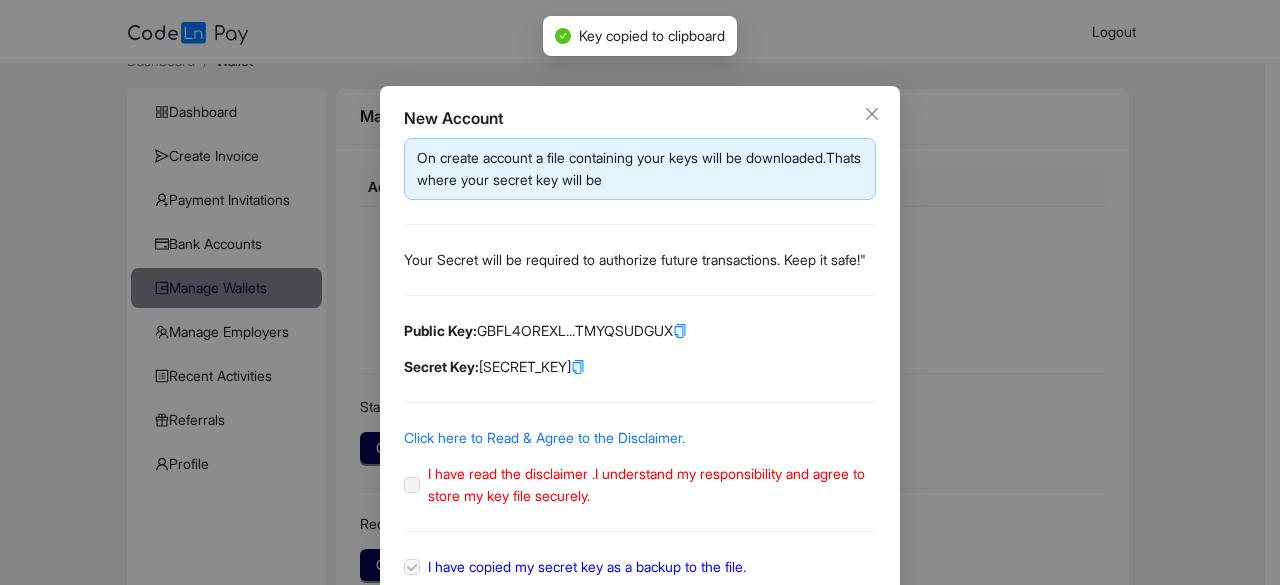 scroll, scrollTop: 114, scrollLeft: 0, axis: vertical 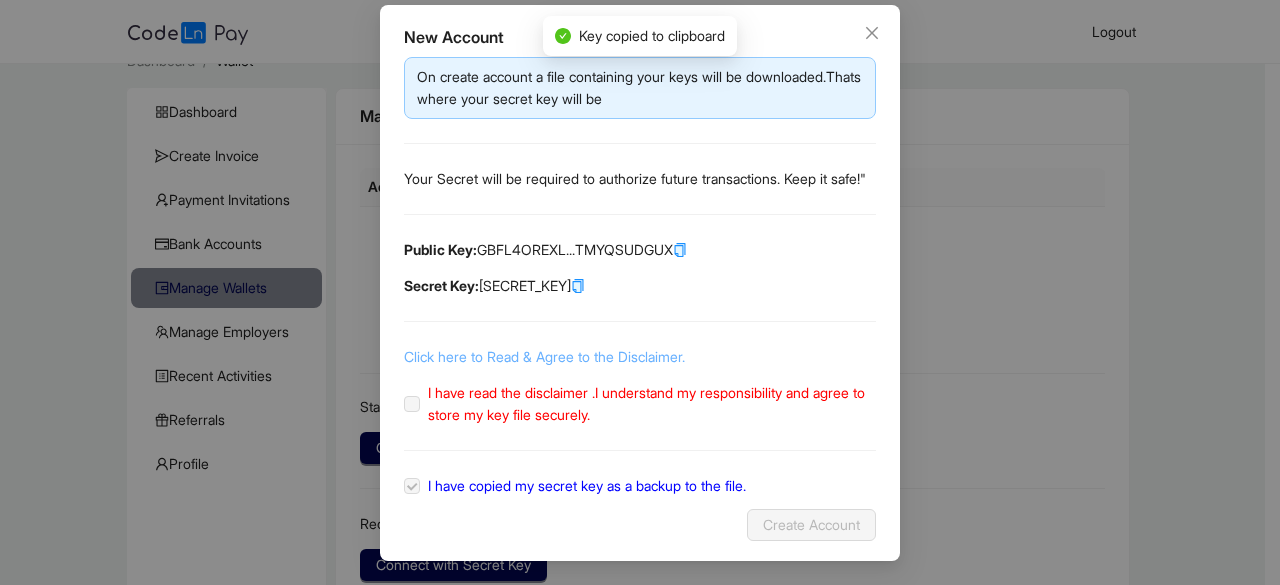 click on "Click here to Read & Agree to the Disclaimer." at bounding box center (544, 356) 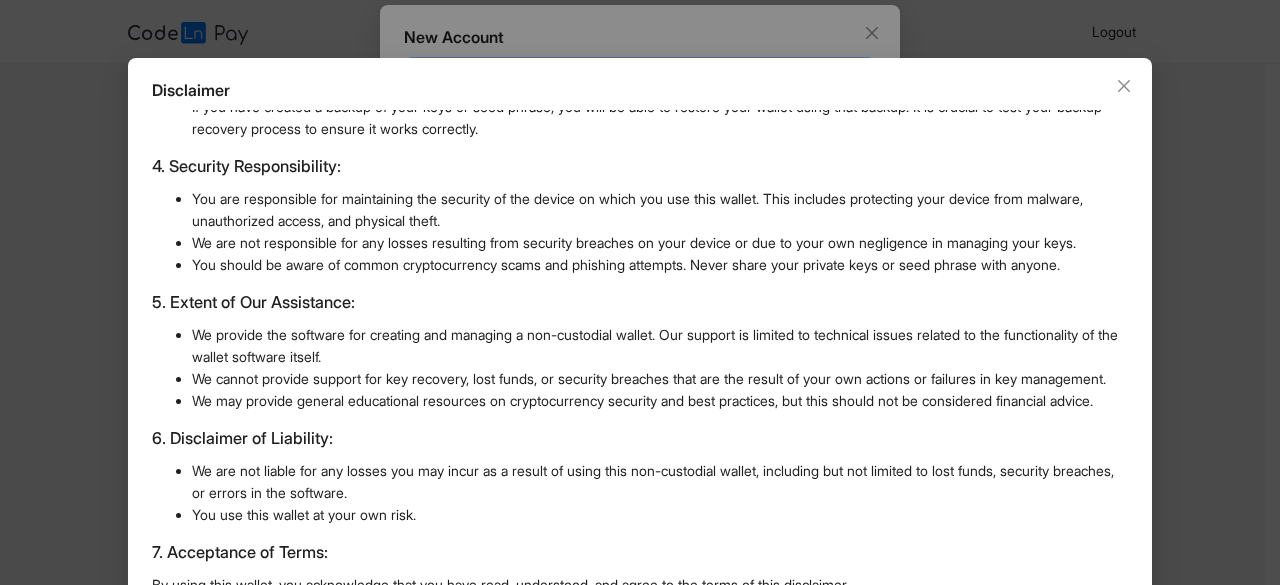 scroll, scrollTop: 574, scrollLeft: 0, axis: vertical 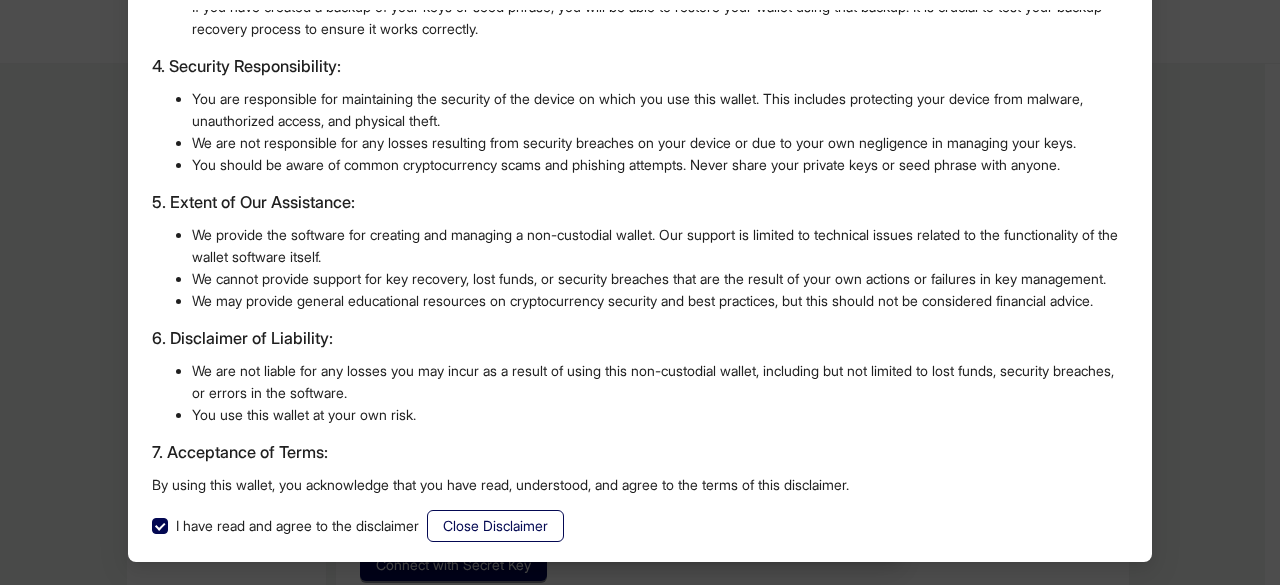 click on "Disclaimer: Non-Custodial Wallet and Key Management  By creating and using this non-custodial wallet, you acknowledge and agree to the following:  1. Key Ownership and Responsibility:  You are solely responsible for the security and safekeeping of your private keys. These keys are essential for accessing and managing the cryptocurrency within your wallet. We do *not* store or have access to your private keys at any time.   You understand that loss of your private keys will result in the permanent loss of access to your cryptocurrency. We cannot recover your funds if you lose your keys.   It is your responsibility to back up your private keys securely. We strongly recommend using multiple secure backup methods, such as hardware wallets, encrypted storage, or offline backups. Consider consulting resources on best practices for key management.  2. Key Storage: 3. Key Recovery: 4. Security Responsibility: 5. Extent of Our Assistance: 6. Disclaimer of Liability: You use this wallet at your own risk." at bounding box center [640, 276] 